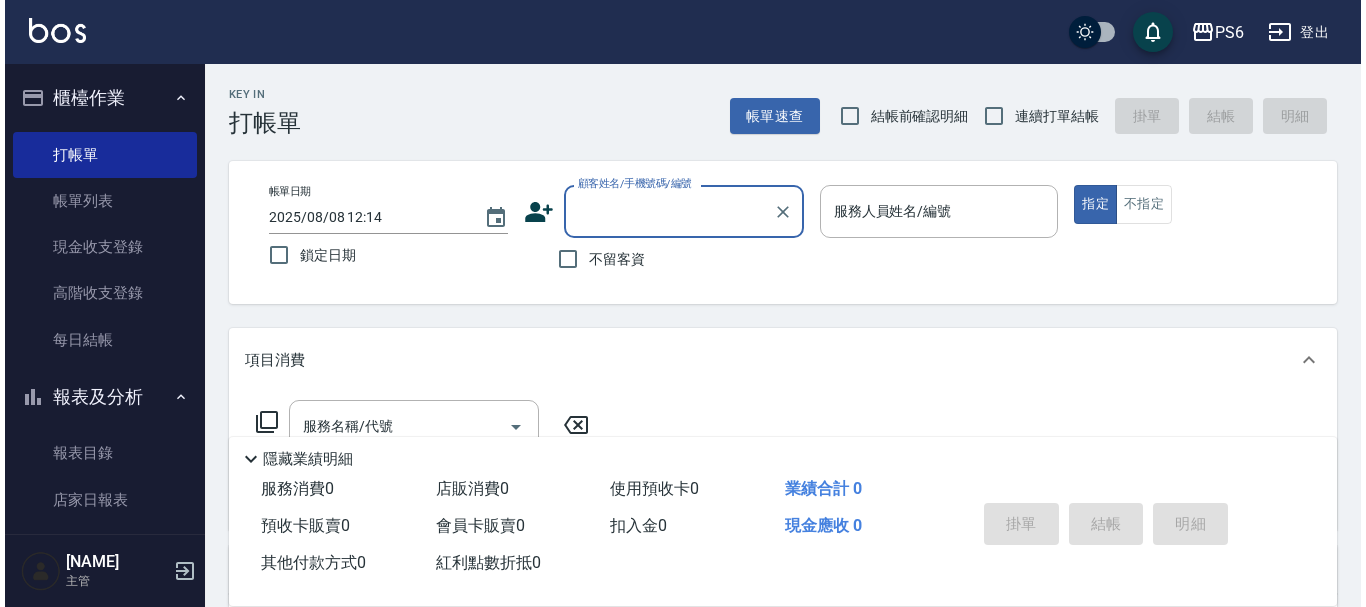 scroll, scrollTop: 0, scrollLeft: 0, axis: both 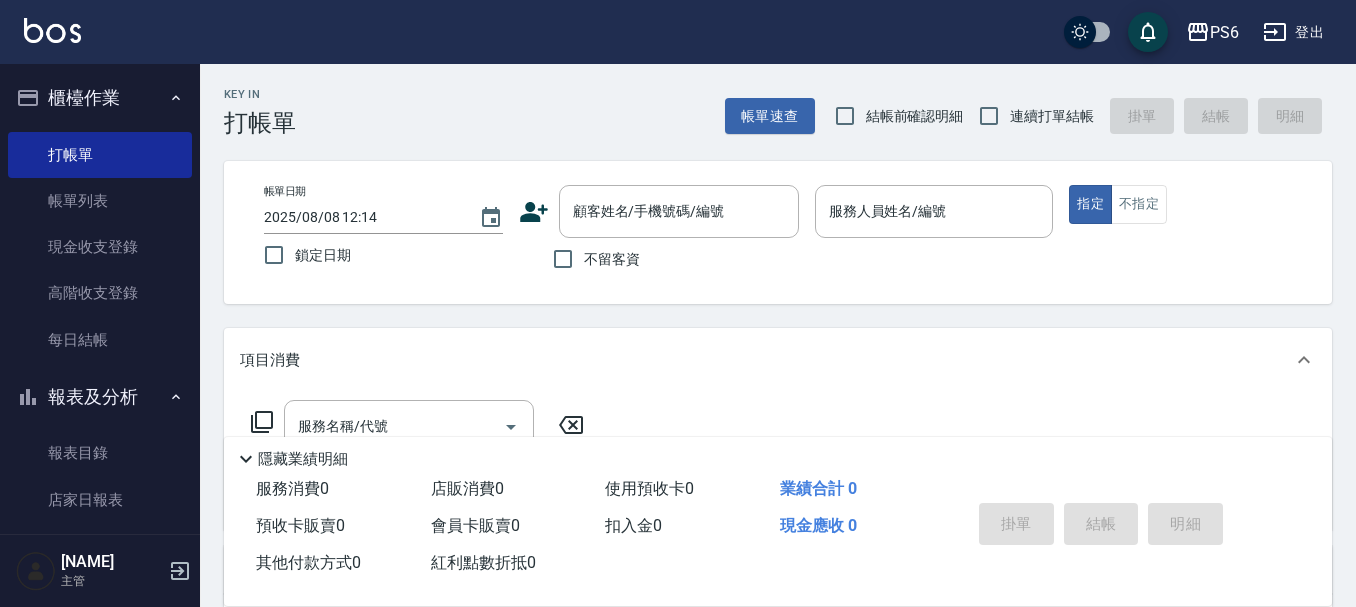 click 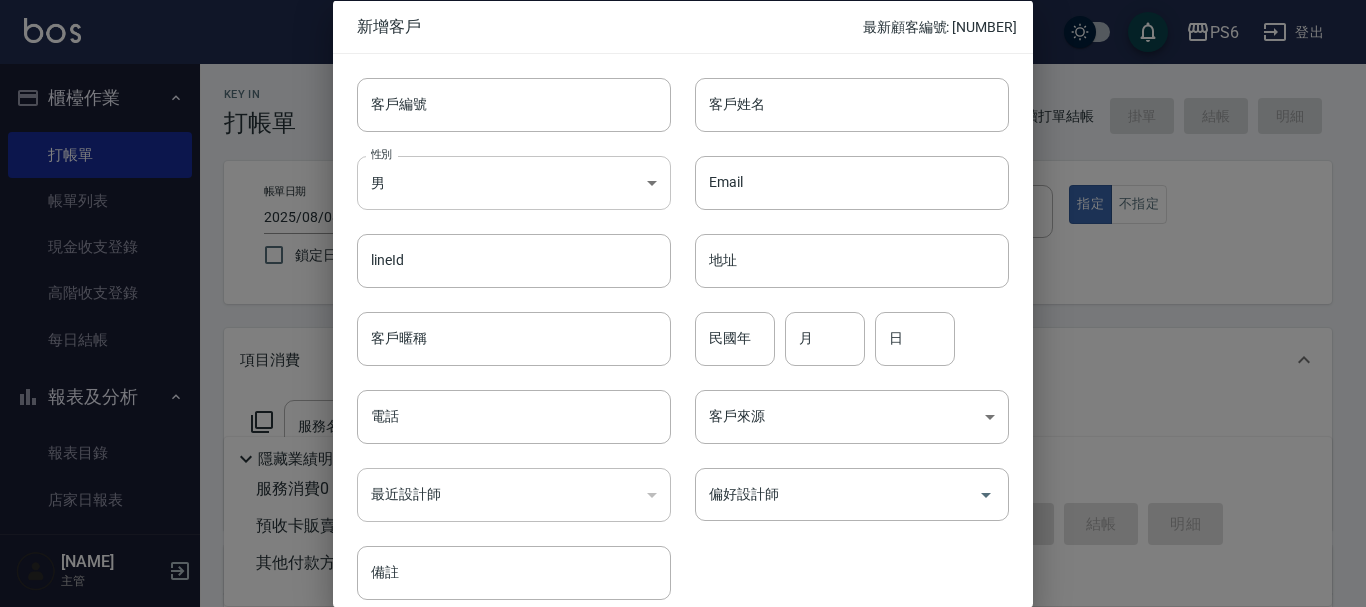 click on "PS6 登出 櫃檯作業 打帳單 帳單列表 現金收支登錄 高階收支登錄 每日結帳 報表及分析 報表目錄 店家日報表 互助日報表 互助排行榜 互助點數明細 設計師業績表 設計師日報表 設計師業績分析表 設計師抽成報表 設計師排行榜 單一服務項目查詢 顧客入金餘額表 顧客卡券餘額表 每日非現金明細 每日收支明細 收支分類明細表 非現金明細對帳單 客戶管理 客戶列表 卡券管理 入金管理 商品管理 商品列表 廠商列表 [NAME] 主管 Key In 打帳單 帳單速查 結帳前確認明細 連續打單結帳 掛單 結帳 明細 帳單日期 2025/08/08 12:14 鎖定日期 顧客姓名/手機號碼/編號 顧客姓名/手機號碼/編號 不留客資 服務人員姓名/編號 服務人員姓名/編號 指定 不指定 項目消費 服務名稱/代號 服務名稱/代號 店販銷售 服務人員姓名/編號 服務人員姓名/編號 商品代號/名稱 商品代號/名稱 預收卡販賣" at bounding box center (683, 489) 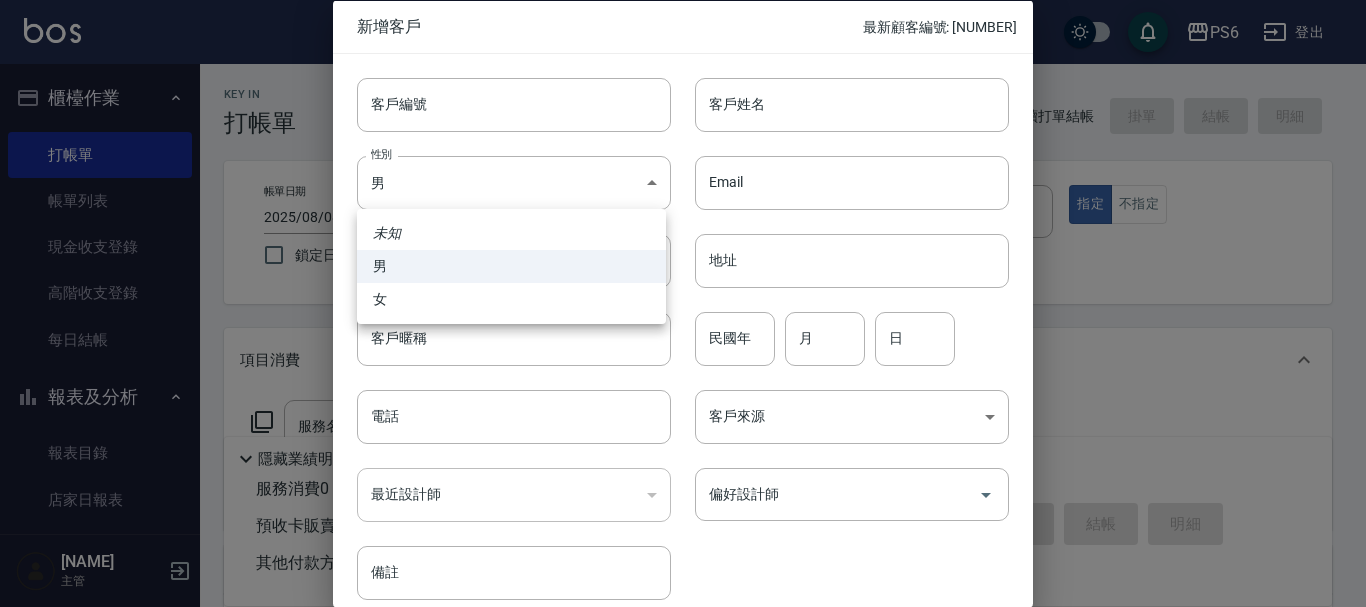 drag, startPoint x: 416, startPoint y: 301, endPoint x: 785, endPoint y: 143, distance: 401.40378 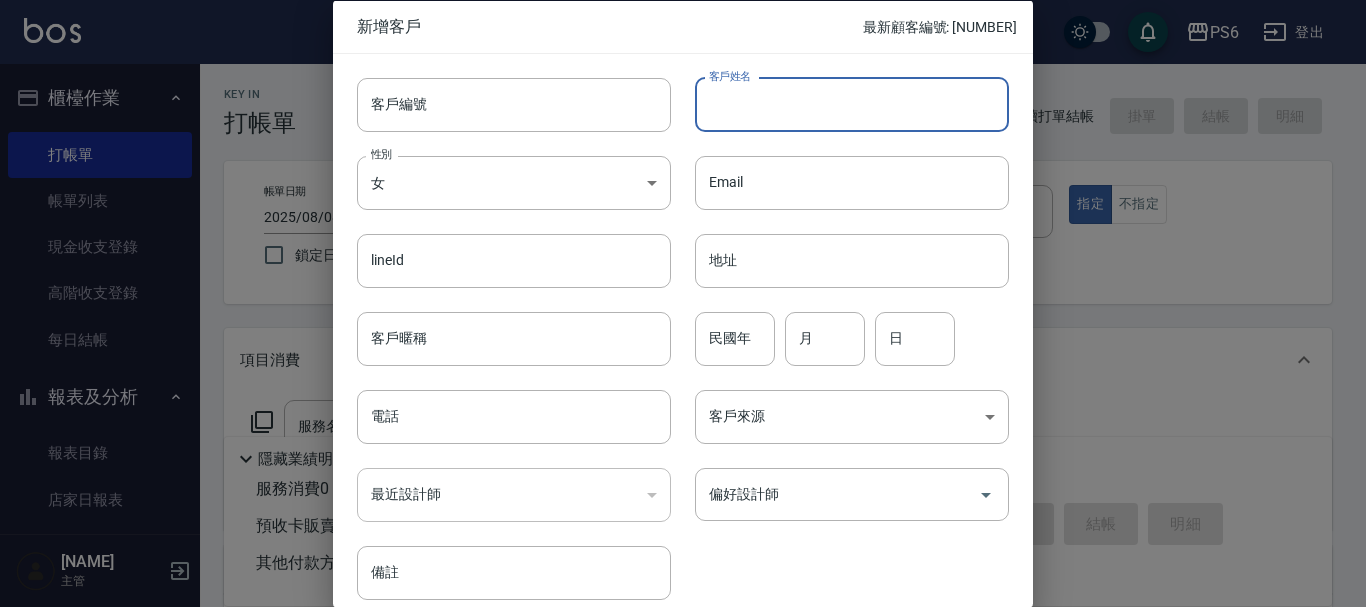 click on "客戶姓名" at bounding box center [852, 104] 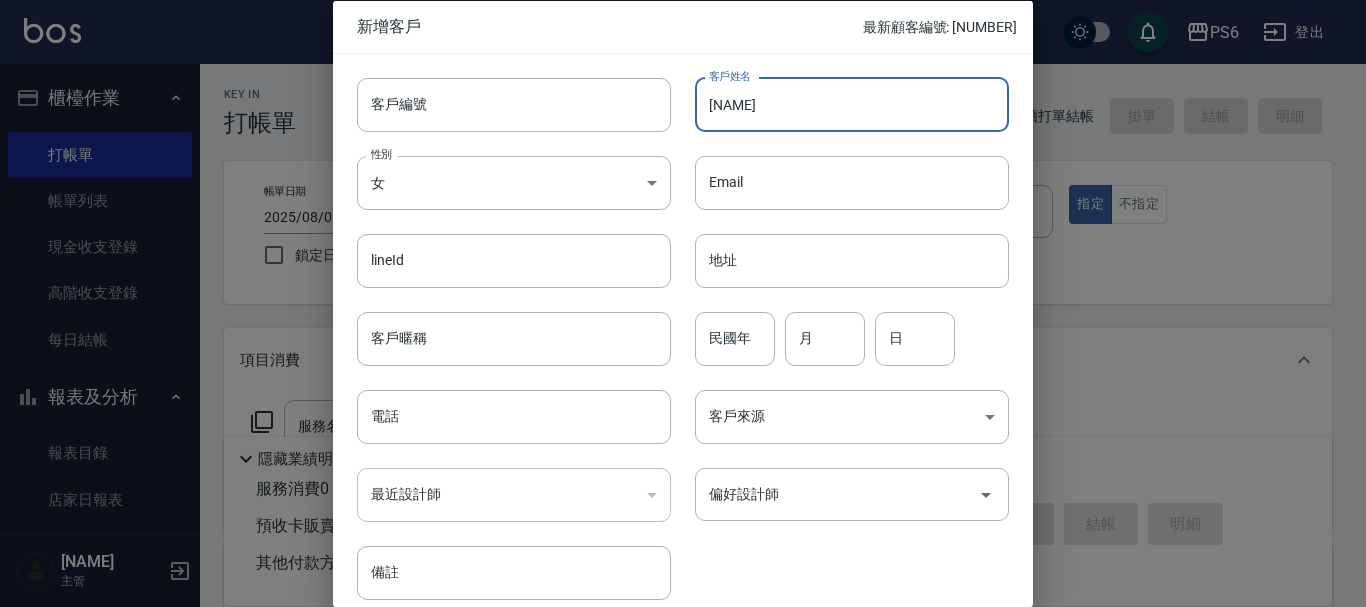 click on "[NAME]" at bounding box center (852, 104) 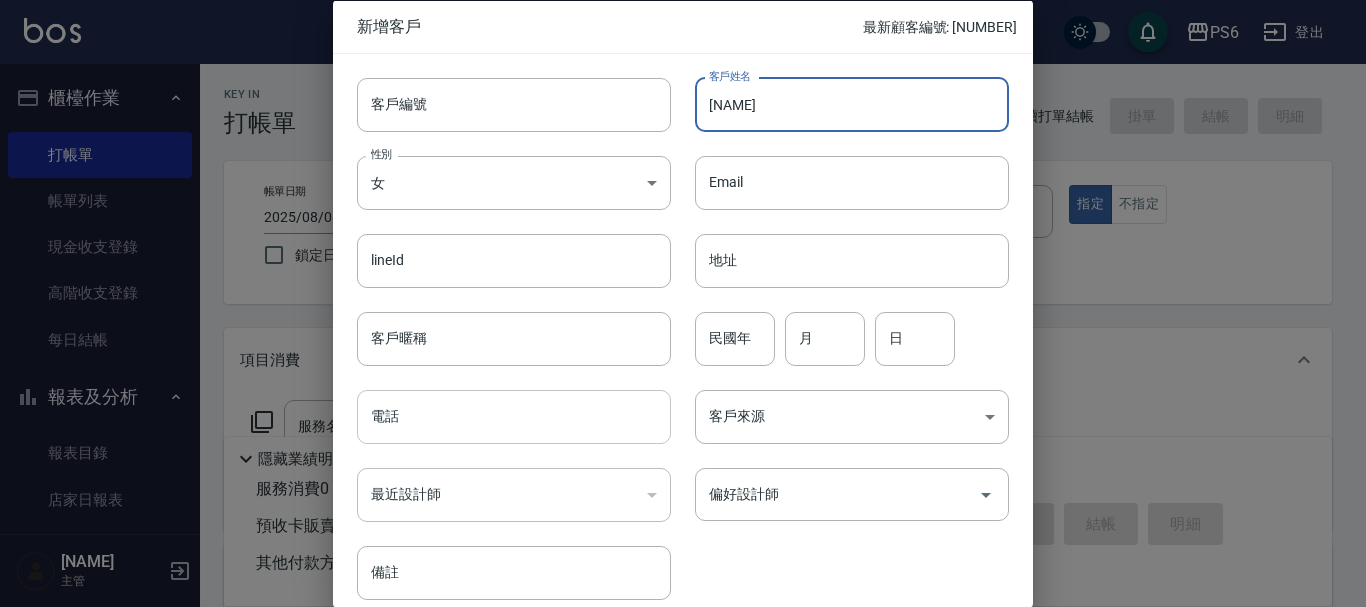 type on "[NAME]" 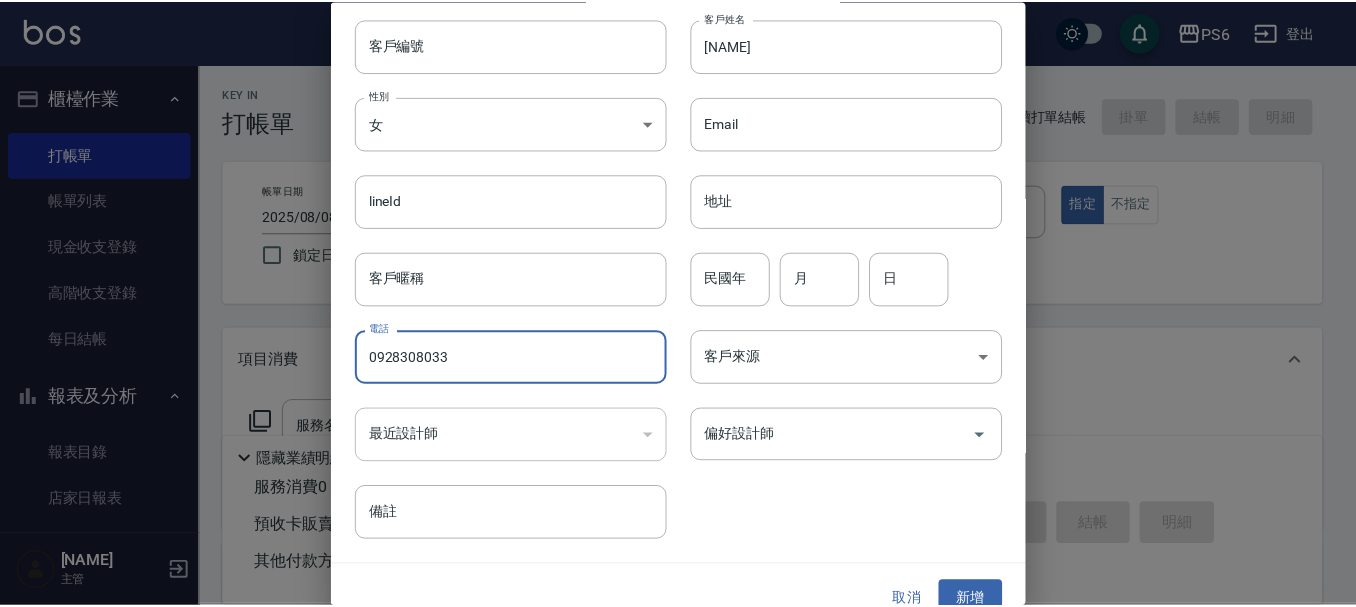 scroll, scrollTop: 86, scrollLeft: 0, axis: vertical 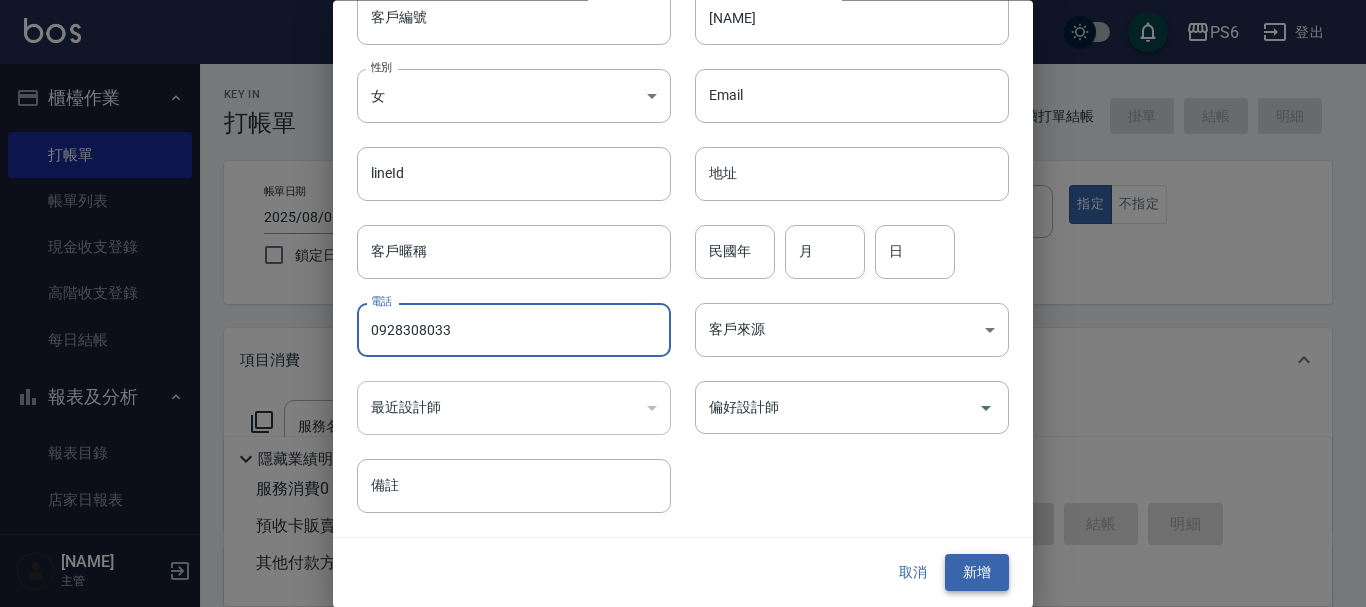 type on "0928308033" 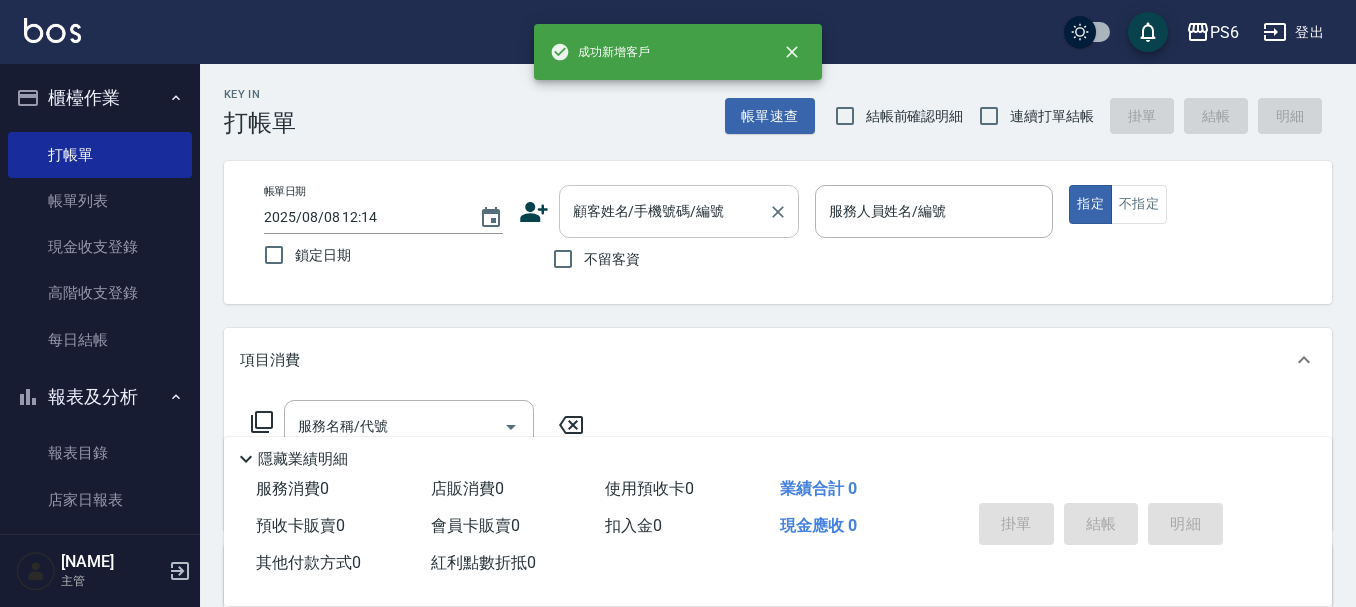 click on "顧客姓名/手機號碼/編號" at bounding box center (664, 211) 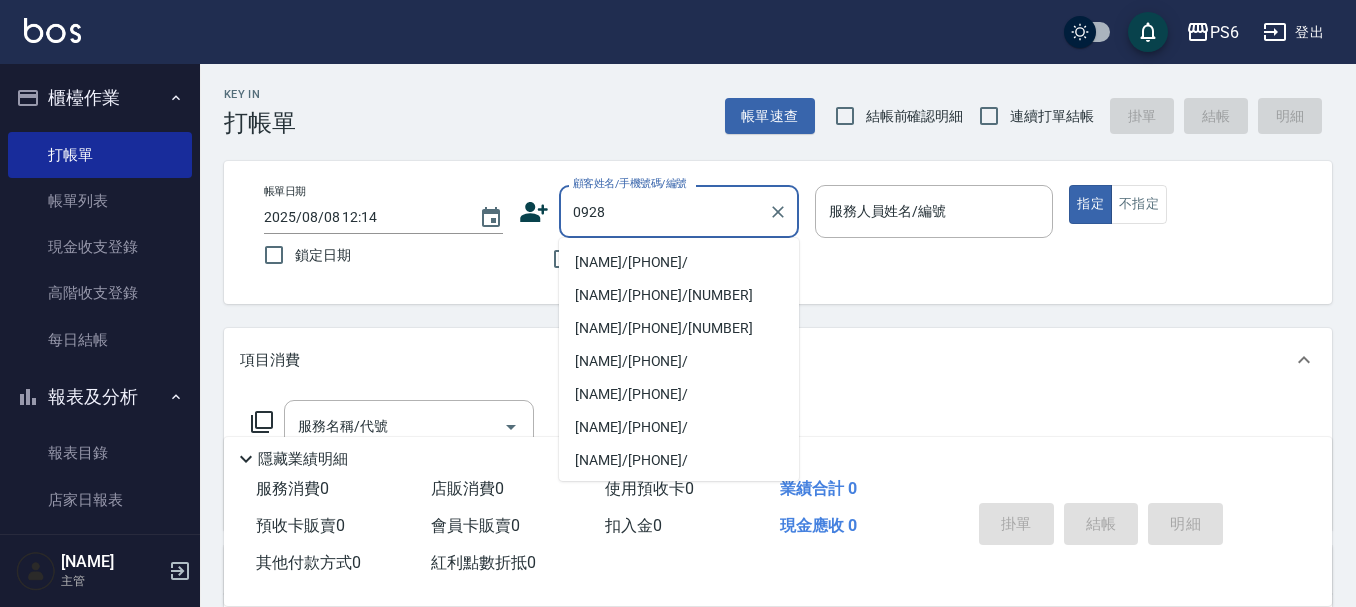 click on "[NAME]/[PHONE]/" at bounding box center [679, 262] 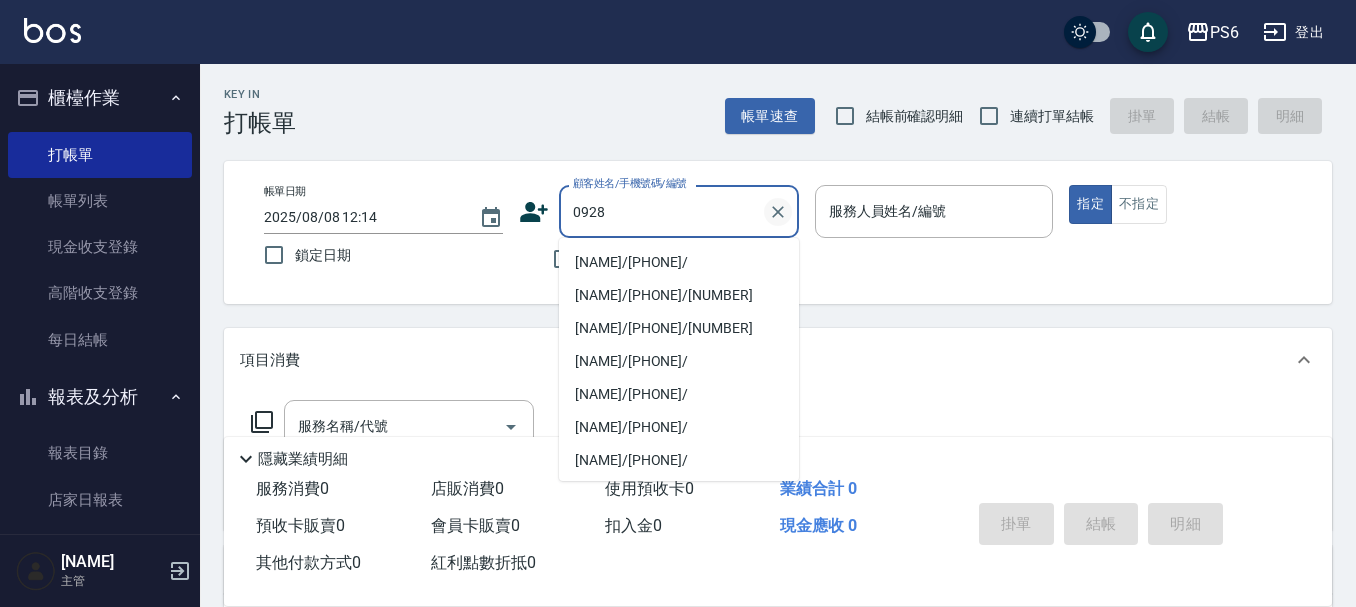 type on "[NAME]/[PHONE]/" 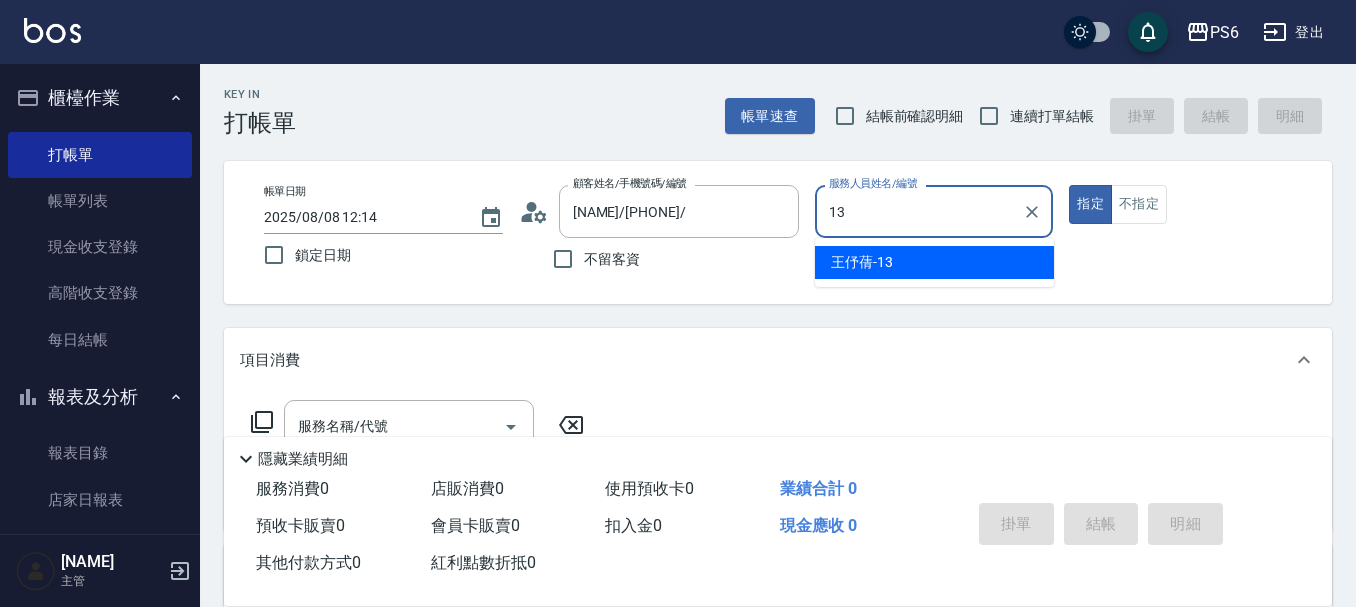 type on "[NAME]-[NUMBER]" 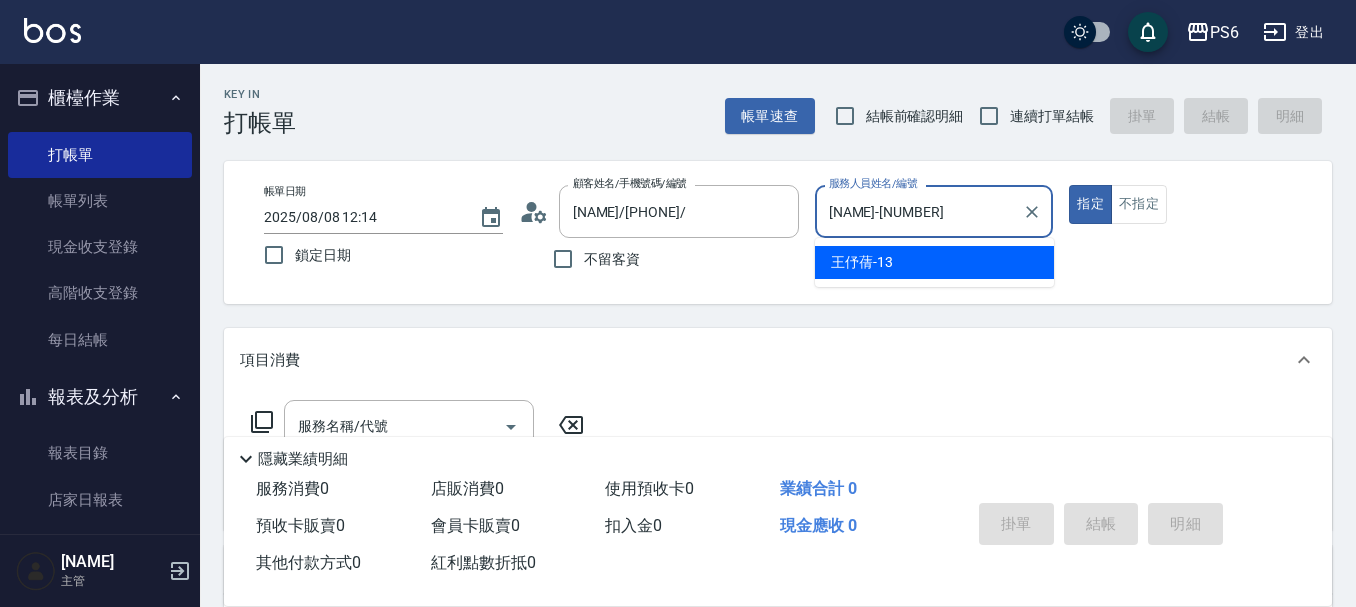 type on "true" 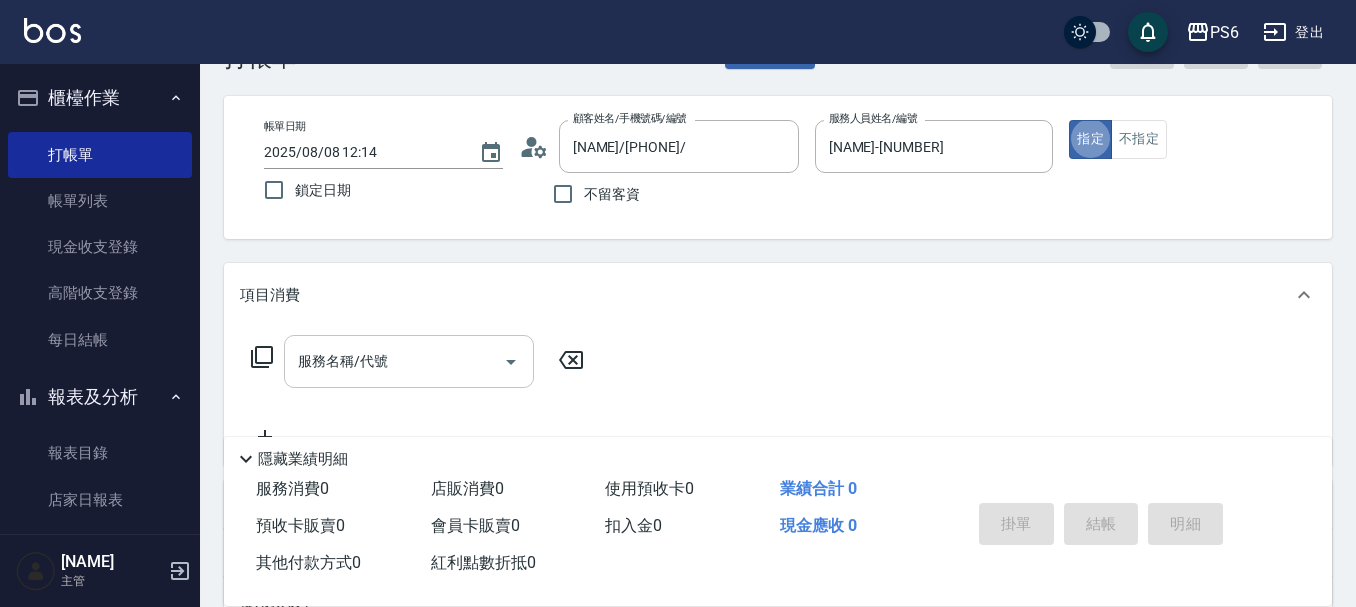 scroll, scrollTop: 100, scrollLeft: 0, axis: vertical 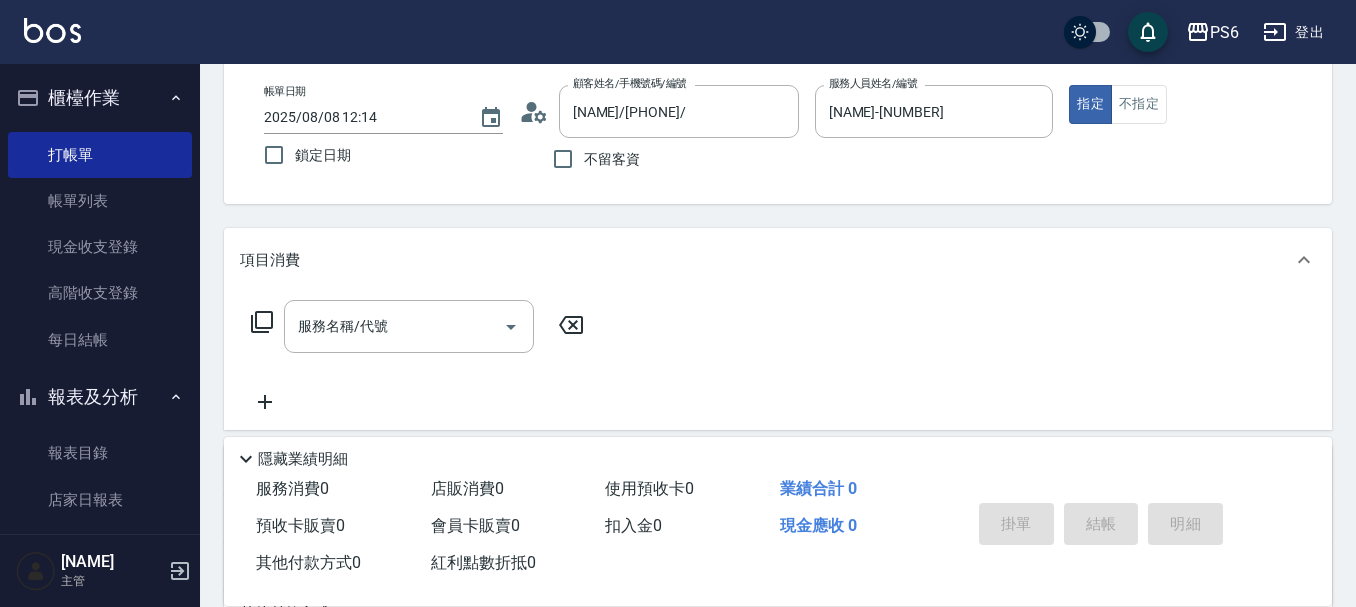 click 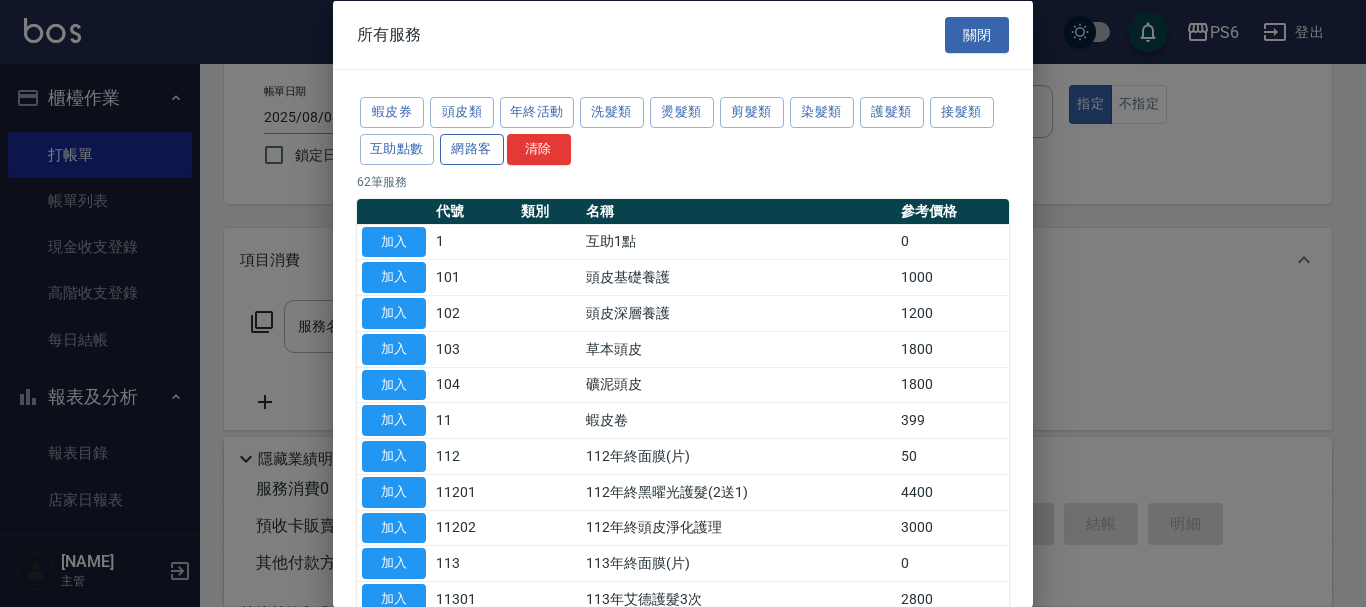 click on "網路客" at bounding box center (472, 148) 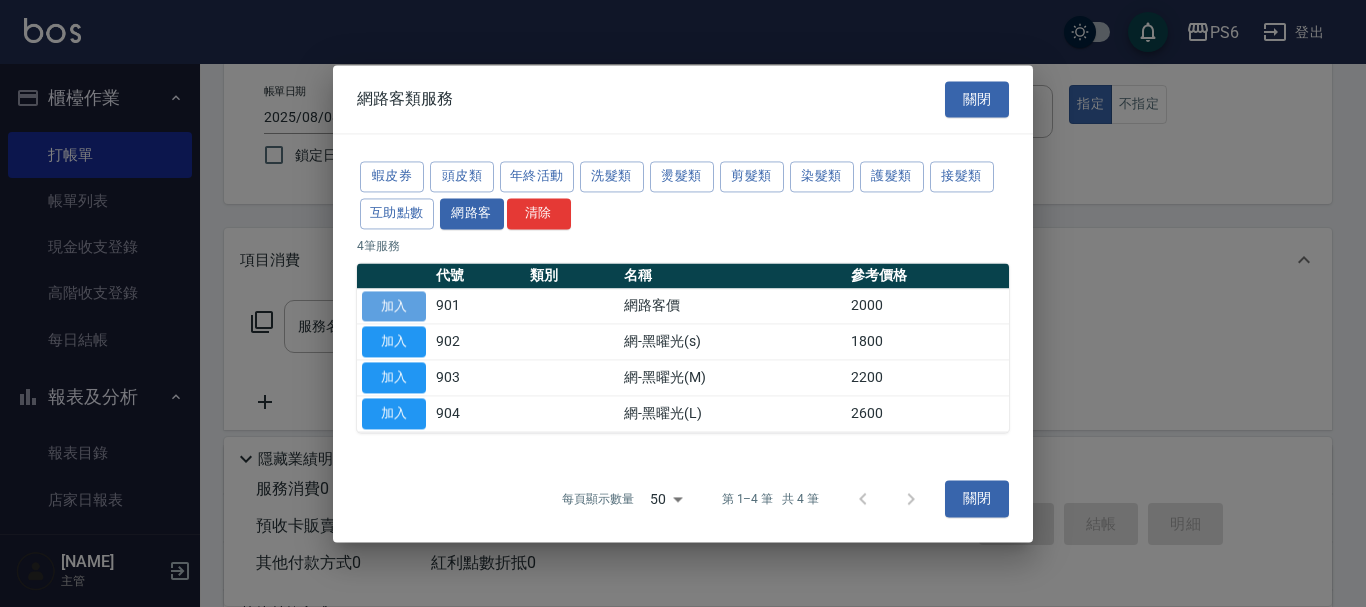 click on "加入" at bounding box center (394, 306) 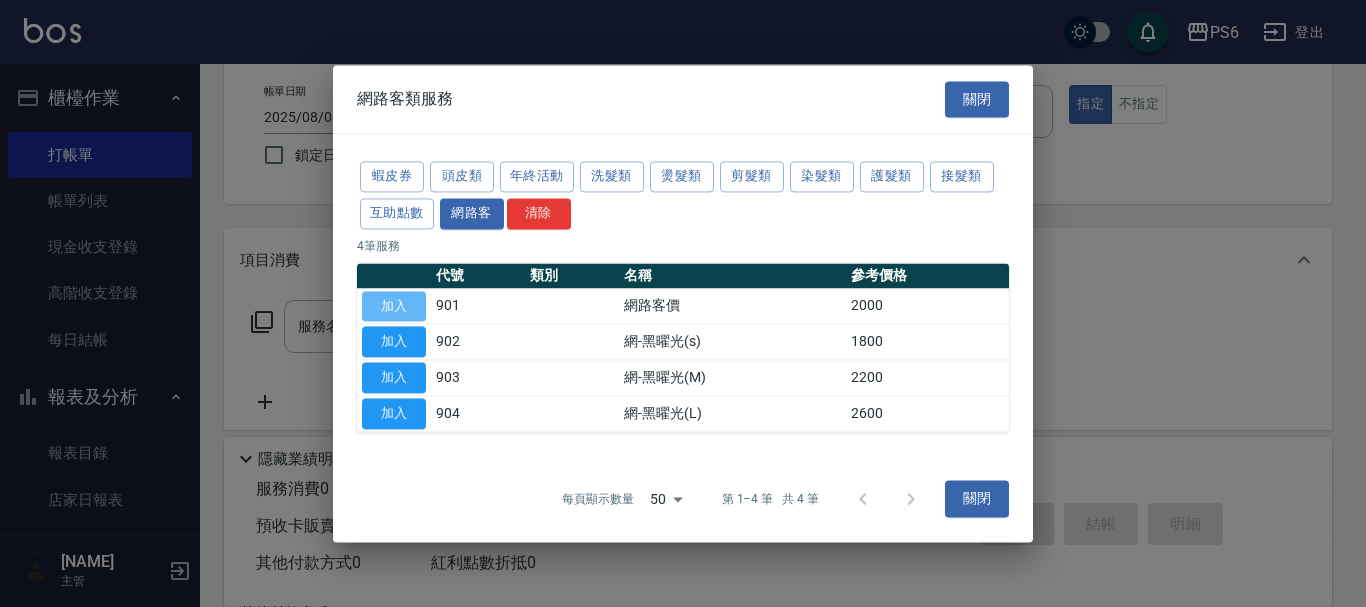 type on "網路客價(901)" 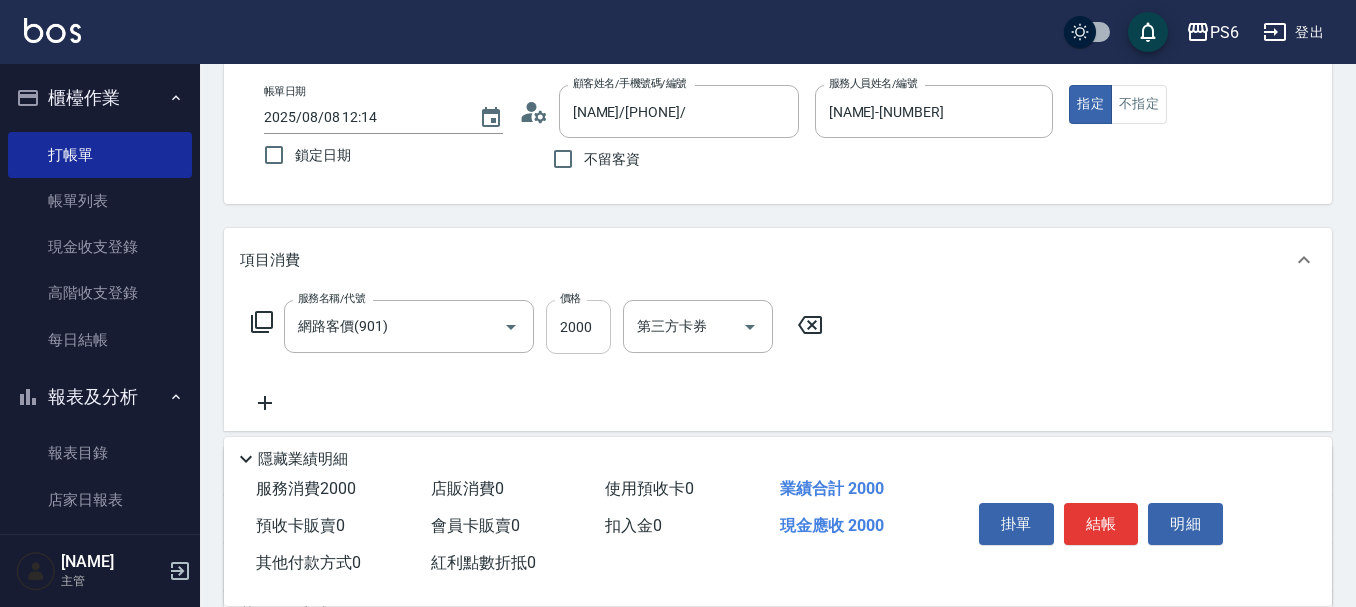 click on "2000" at bounding box center (578, 327) 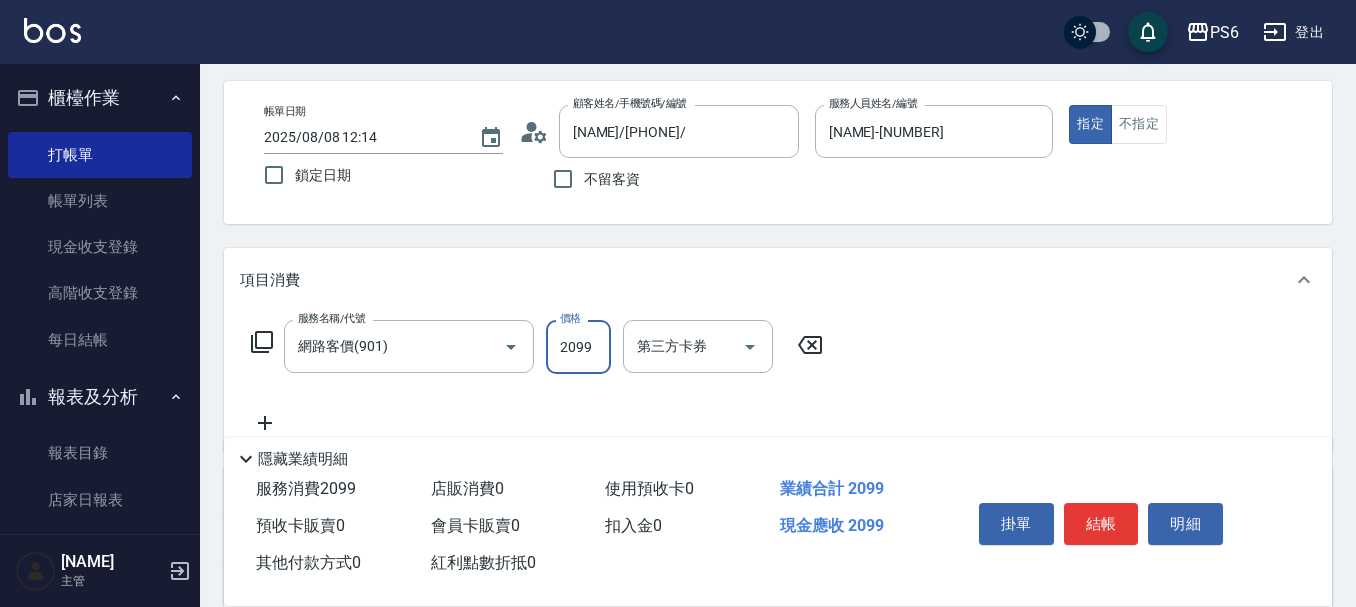 scroll, scrollTop: 200, scrollLeft: 0, axis: vertical 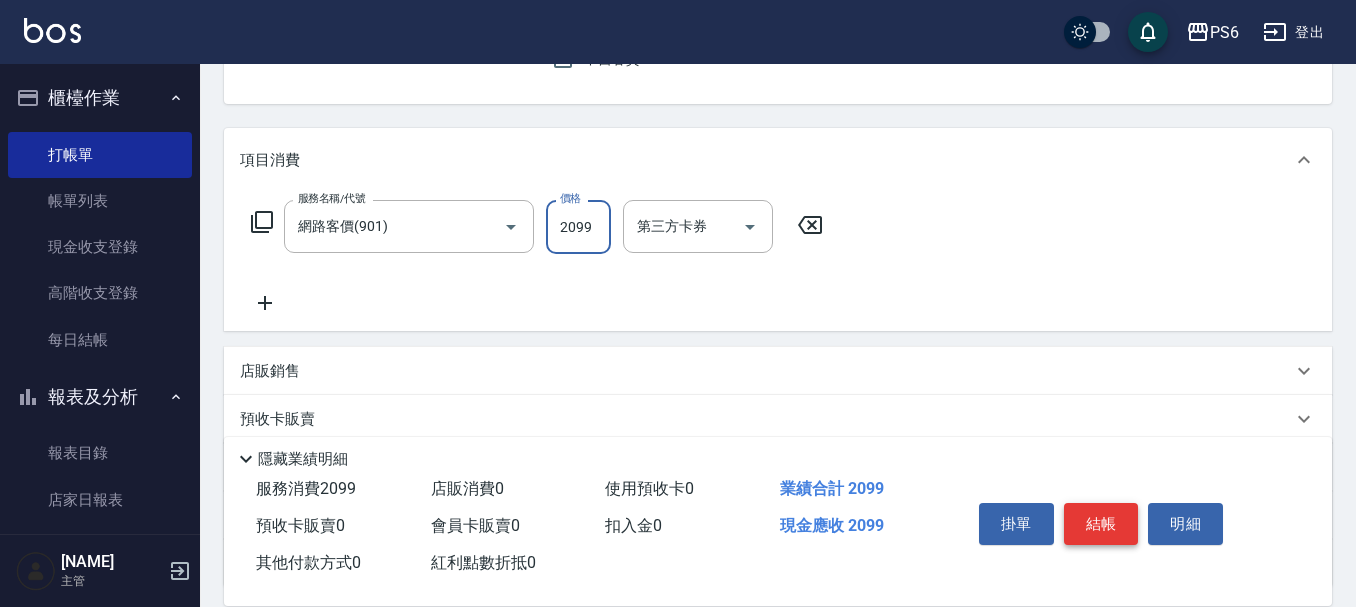 type on "2099" 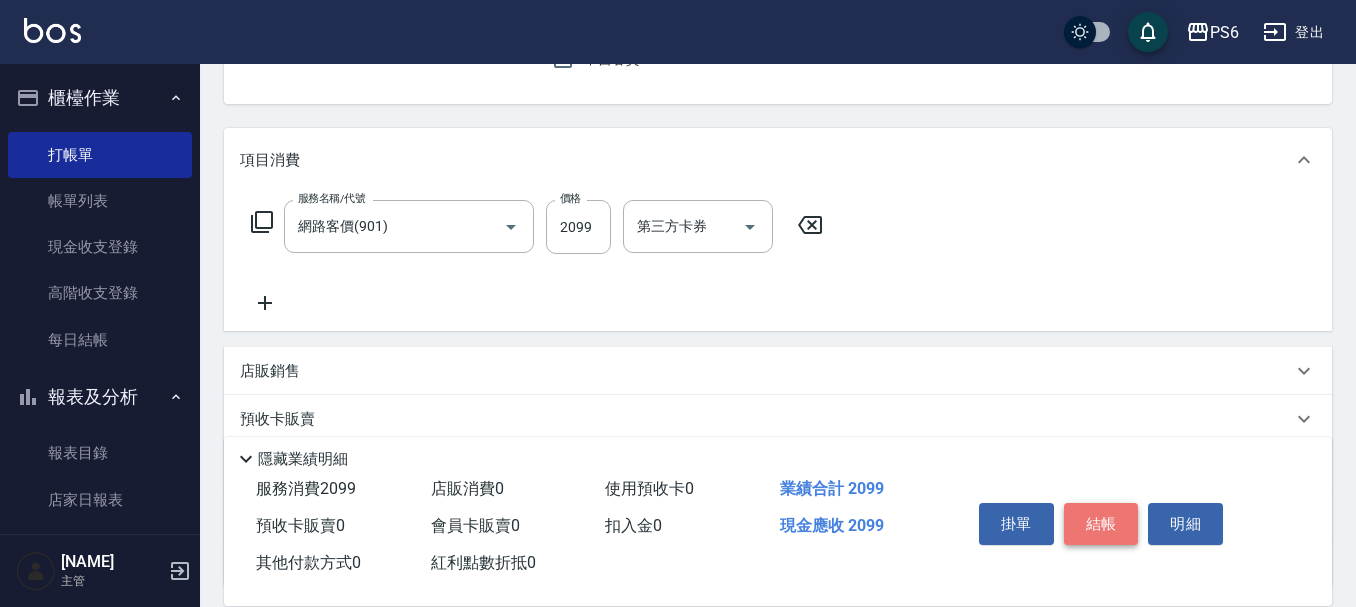 click on "結帳" at bounding box center (1101, 524) 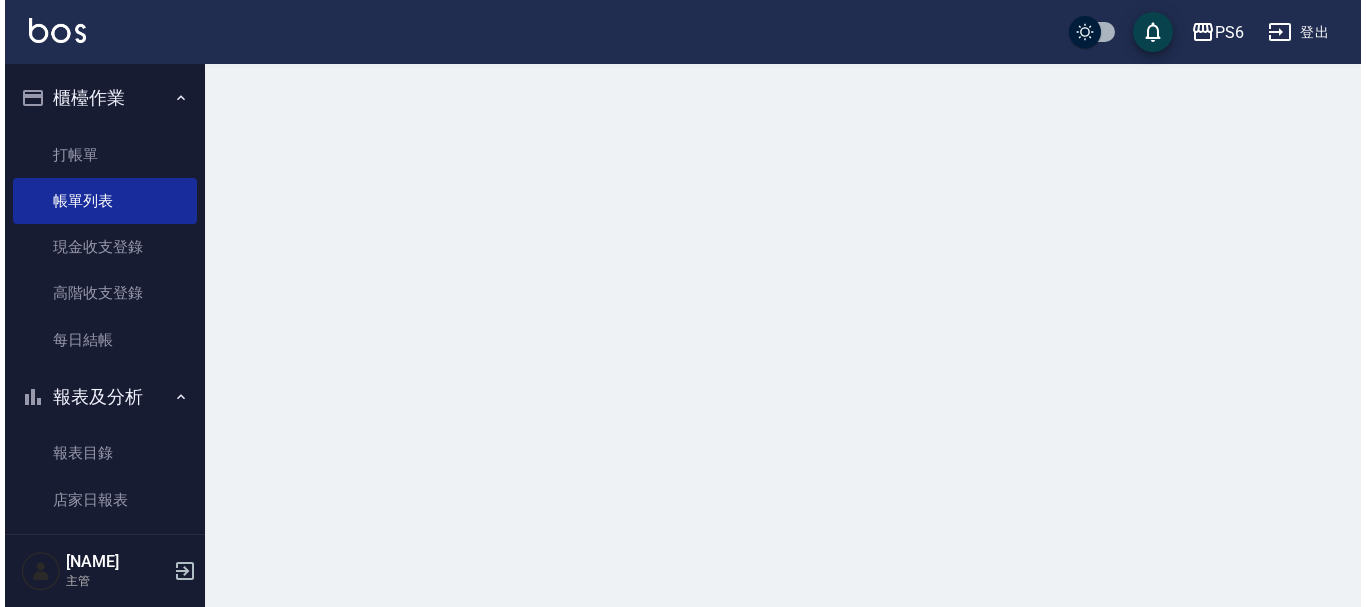scroll, scrollTop: 0, scrollLeft: 0, axis: both 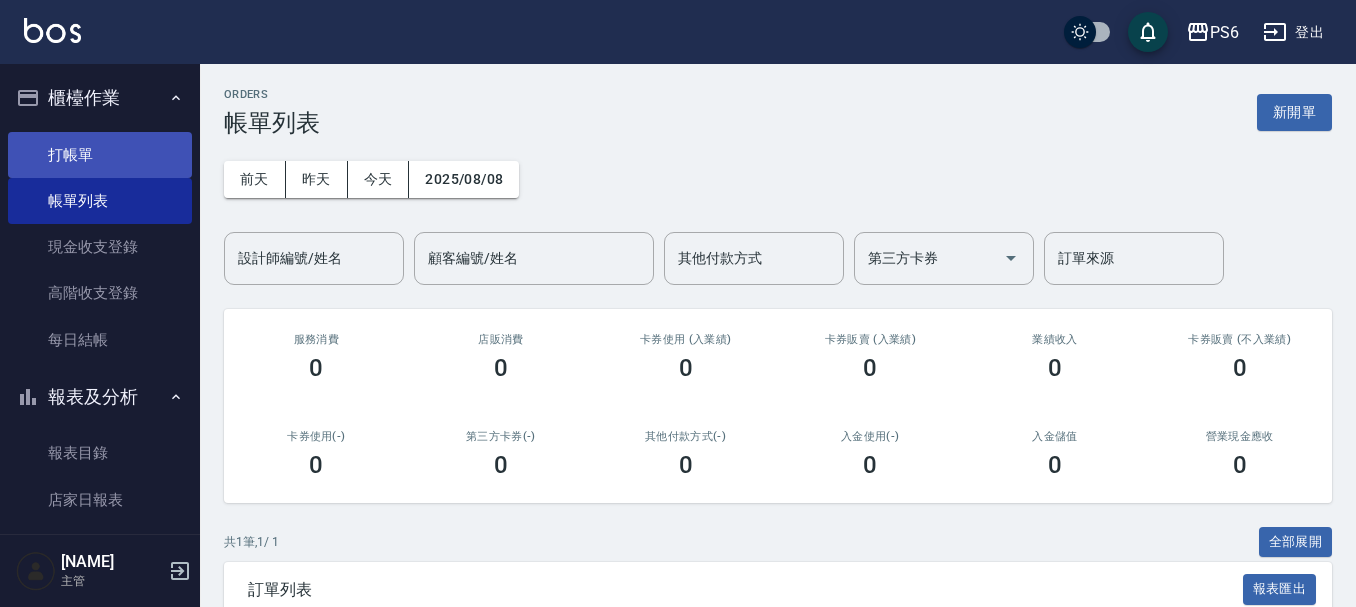 click on "打帳單" at bounding box center (100, 155) 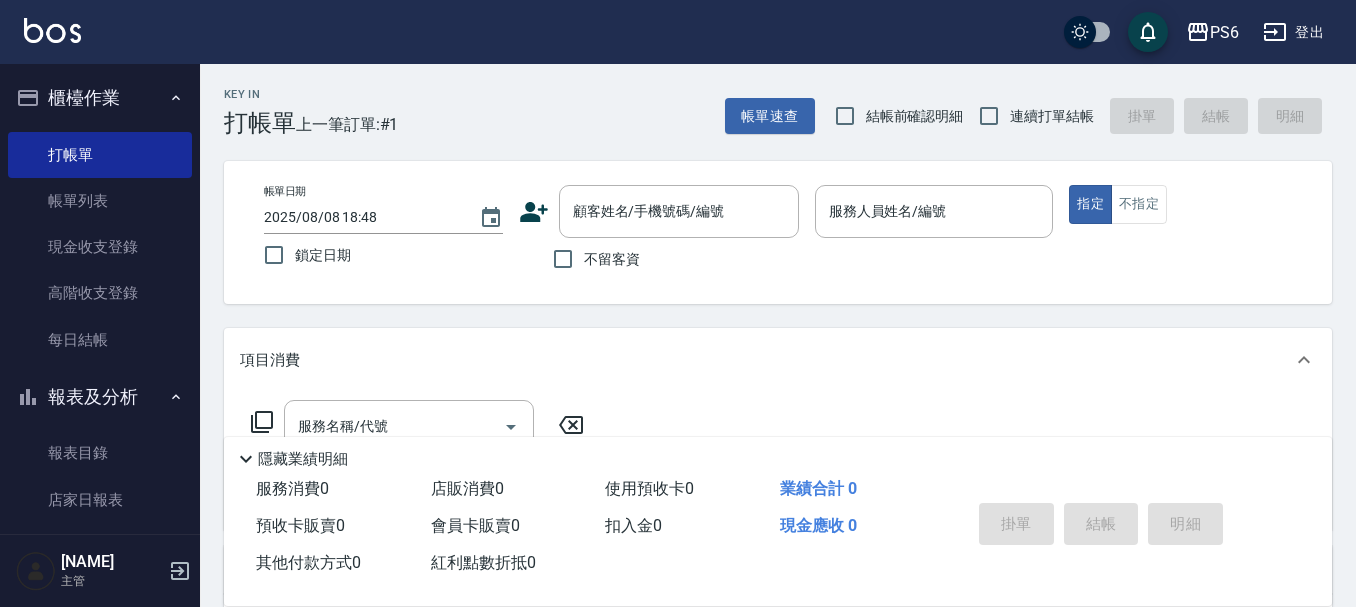 click 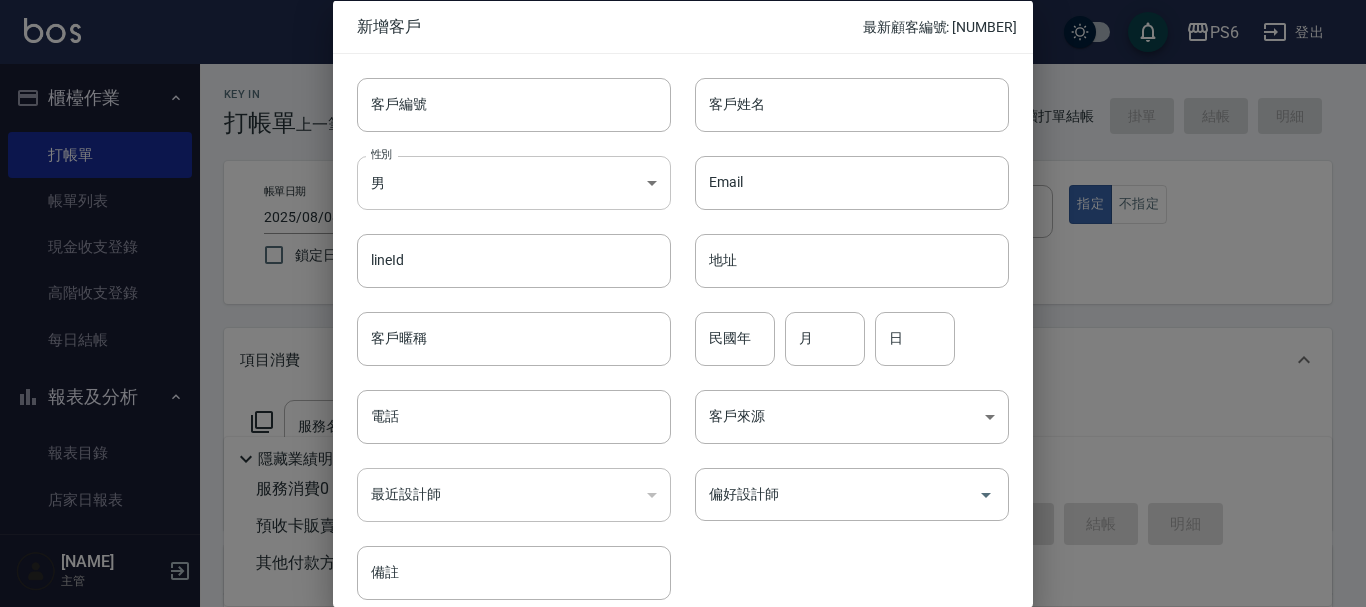 click on "PS6 登出 櫃檯作業 打帳單 帳單列表 現金收支登錄 高階收支登錄 每日結帳 報表及分析 報表目錄 店家日報表 互助日報表 互助排行榜 互助點數明細 設計師業績表 設計師日報表 設計師業績分析表 設計師抽成報表 設計師排行榜 單一服務項目查詢 顧客入金餘額表 顧客卡券餘額表 每日非現金明細 每日收支明細 收支分類明細表 非現金明細對帳單 客戶管理 客戶列表 卡券管理 入金管理 商品管理 商品列表 廠商列表 [NAME] 主管 Key In 打帳單 上一筆訂單:#1 帳單速查 結帳前確認明細 連續打單結帳 掛單 結帳 明細 帳單日期 2025/08/08 18:48 鎖定日期 顧客姓名/手機號碼/編號 顧客姓名/手機號碼/編號 不留客資 服務人員姓名/編號 服務人員姓名/編號 指定 不指定 項目消費 服務名稱/代號 服務名稱/代號 店販銷售 服務人員姓名/編號 服務人員姓名/編號 商品代號/名稱 商品代號/名稱 0" at bounding box center [683, 489] 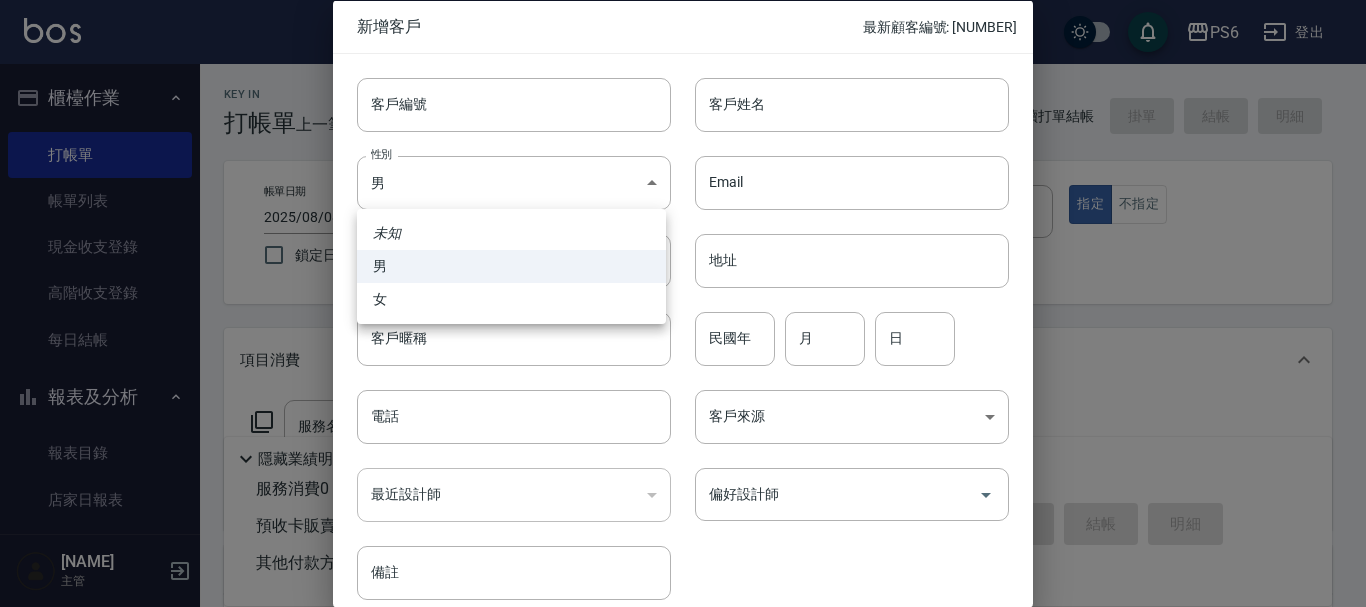 click on "女" at bounding box center [511, 299] 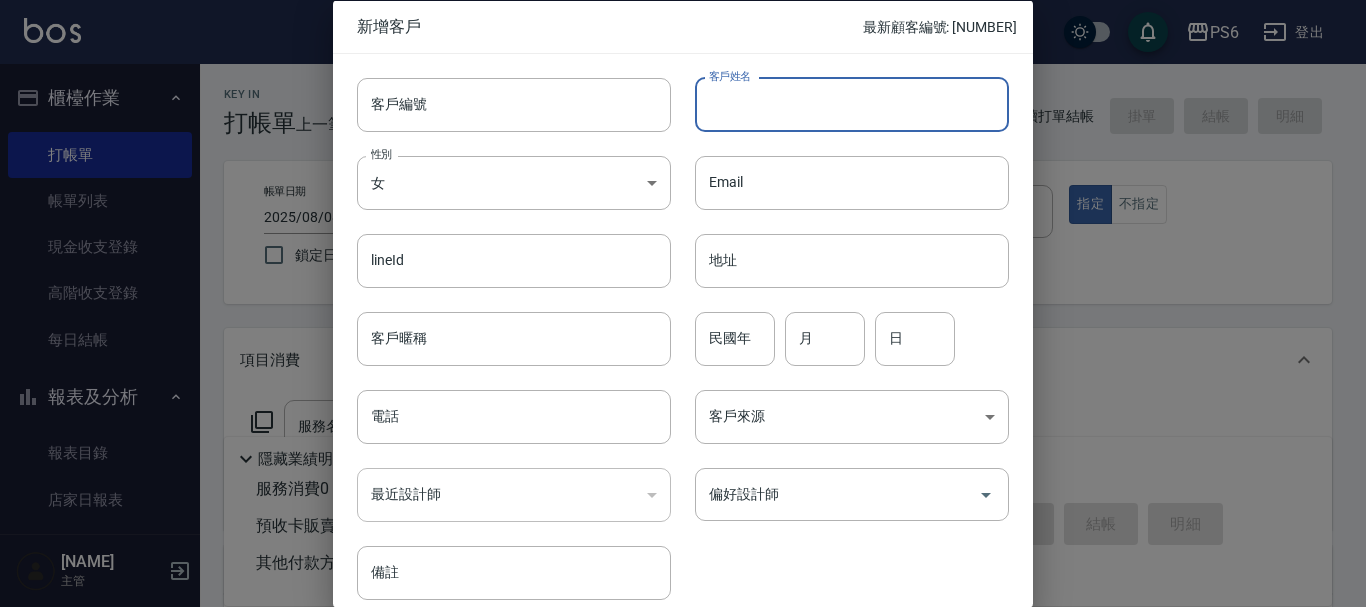 click on "客戶姓名" at bounding box center [852, 104] 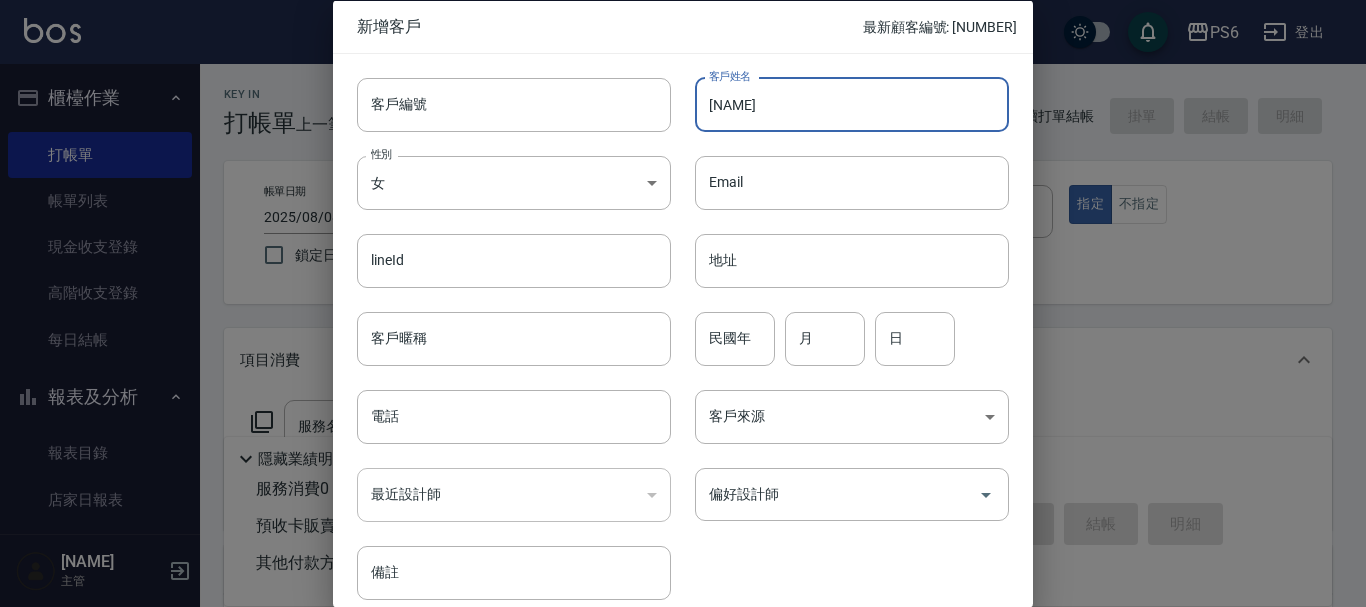 click on "[NAME]" at bounding box center [852, 104] 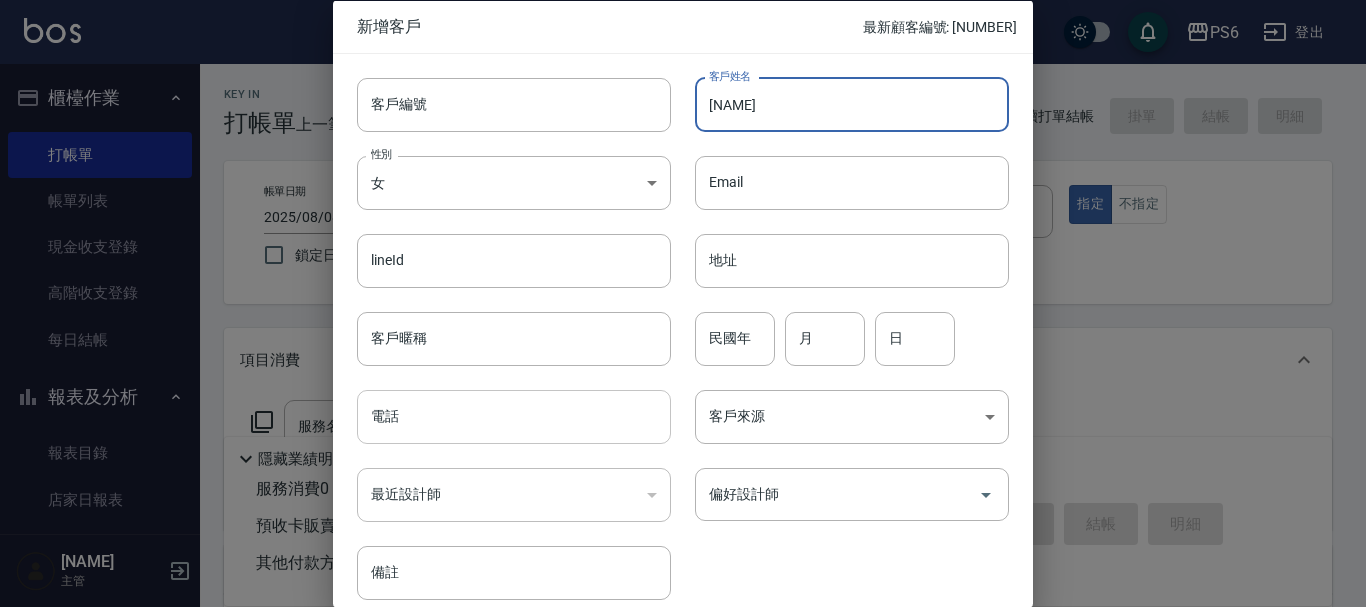 type on "[NAME]" 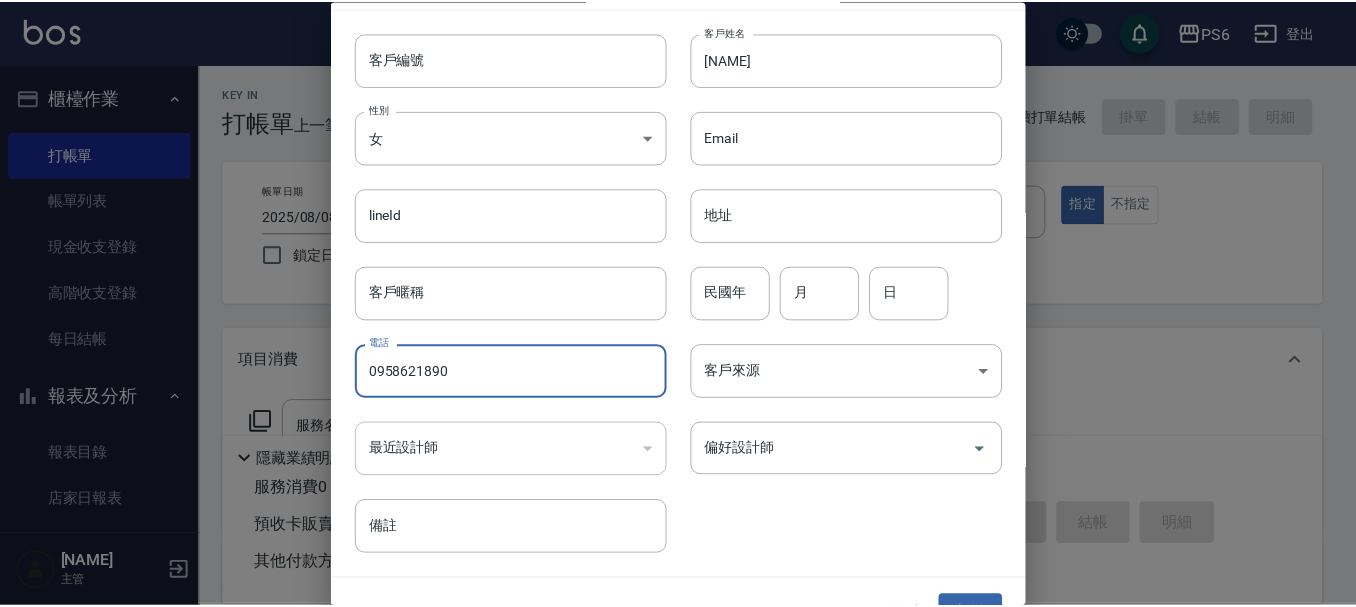 scroll, scrollTop: 86, scrollLeft: 0, axis: vertical 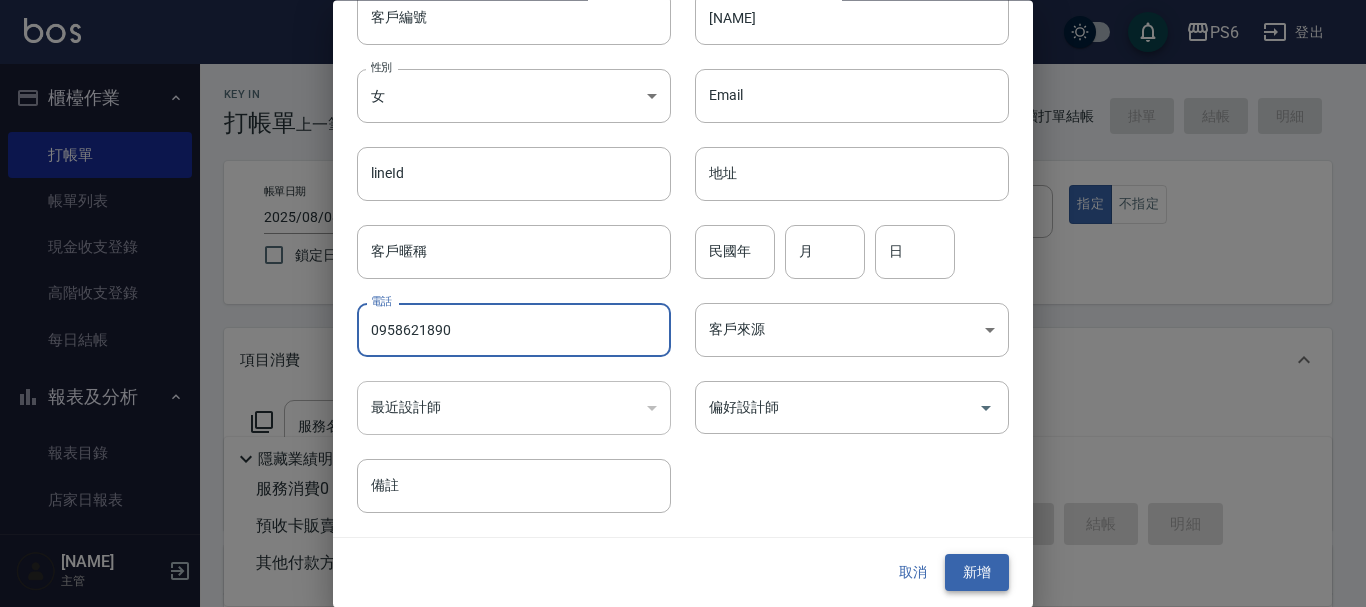 type on "0958621890" 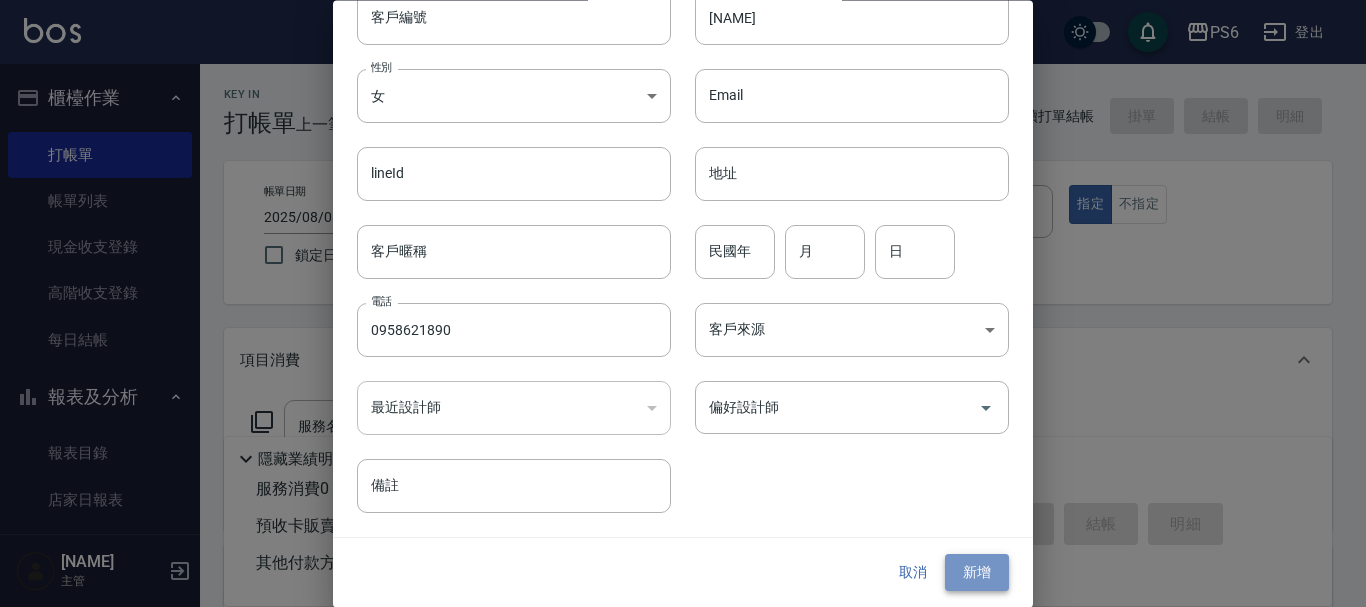 click on "新增" at bounding box center [977, 573] 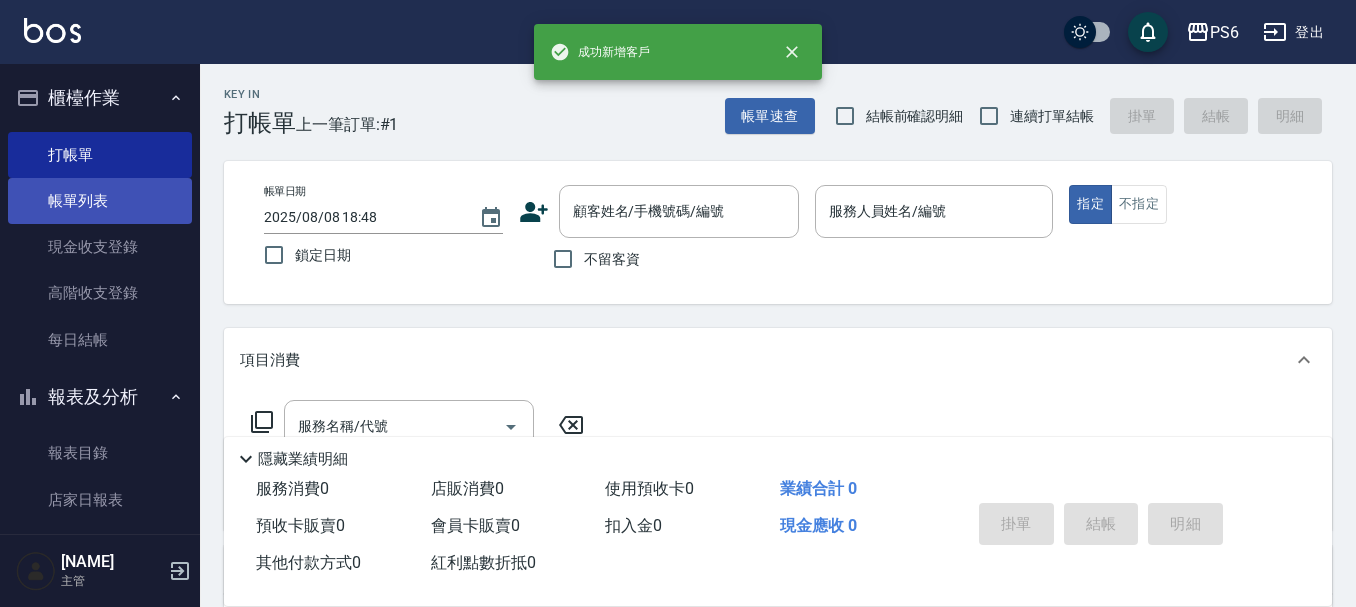 click on "帳單列表" at bounding box center (100, 201) 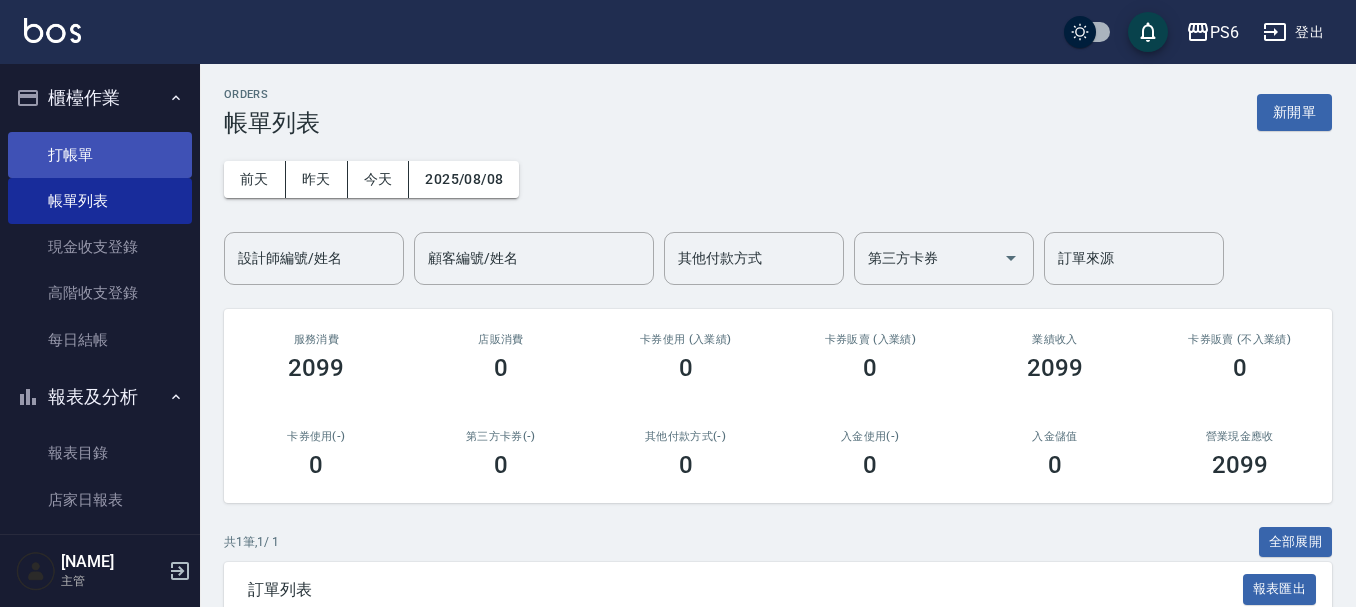 click on "打帳單" at bounding box center [100, 155] 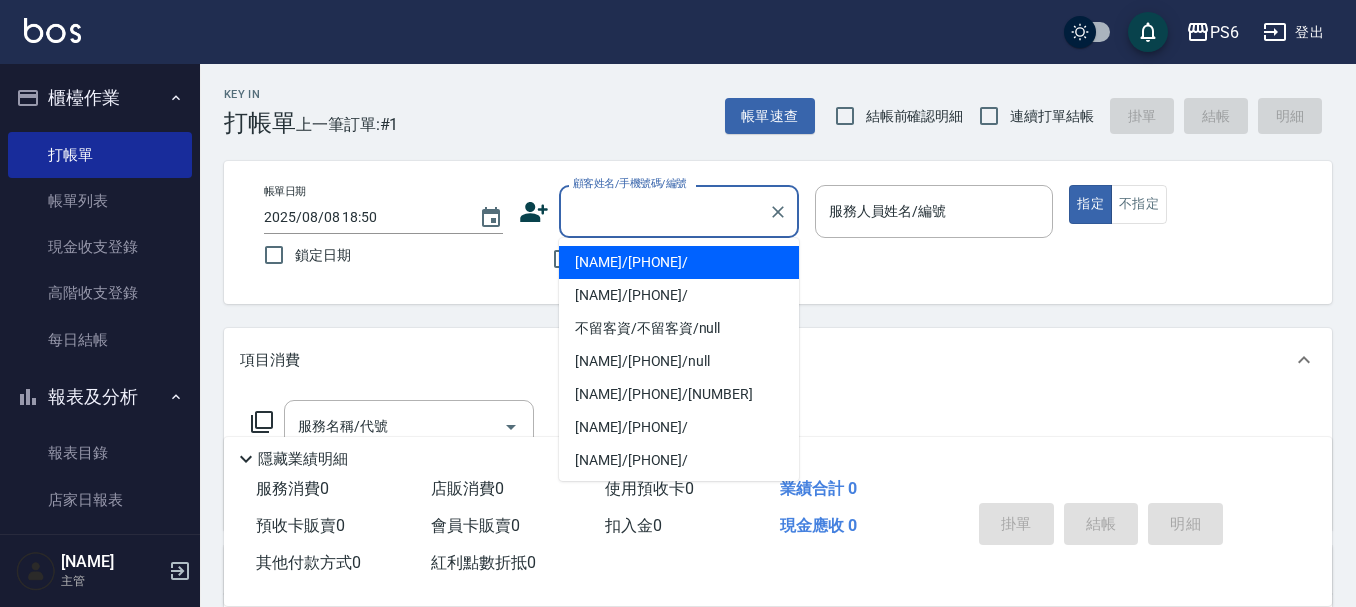 click on "顧客姓名/手機號碼/編號" at bounding box center (664, 211) 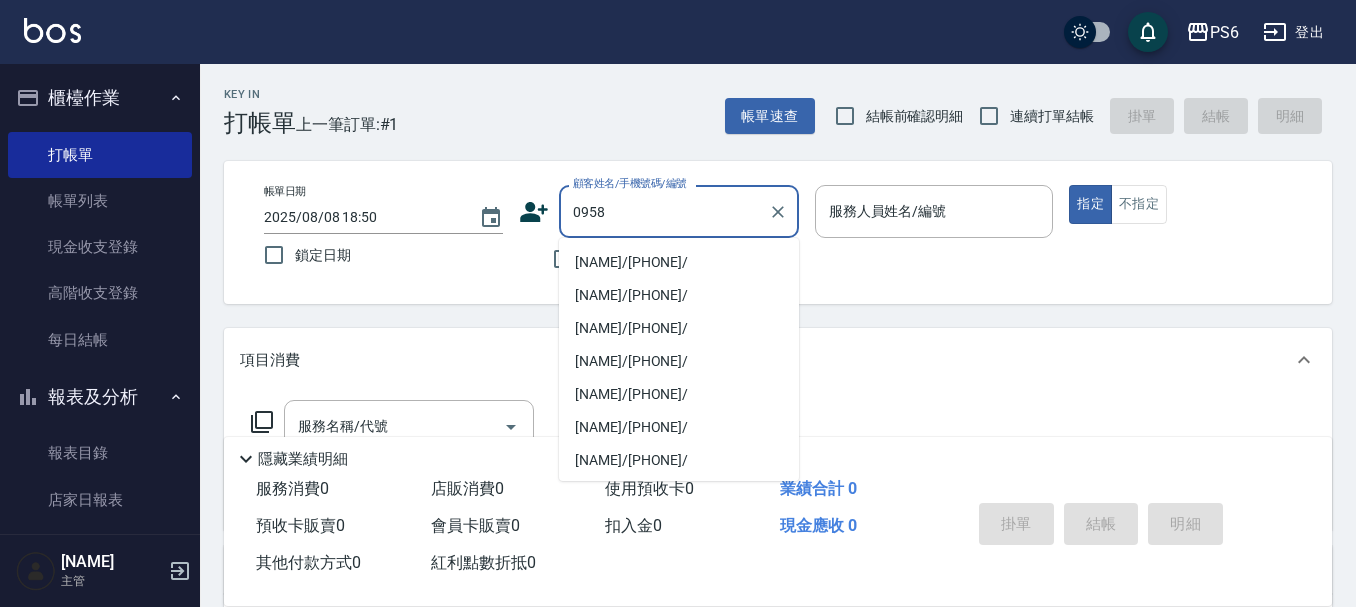 click on "[NAME]/[PHONE]/" at bounding box center [679, 262] 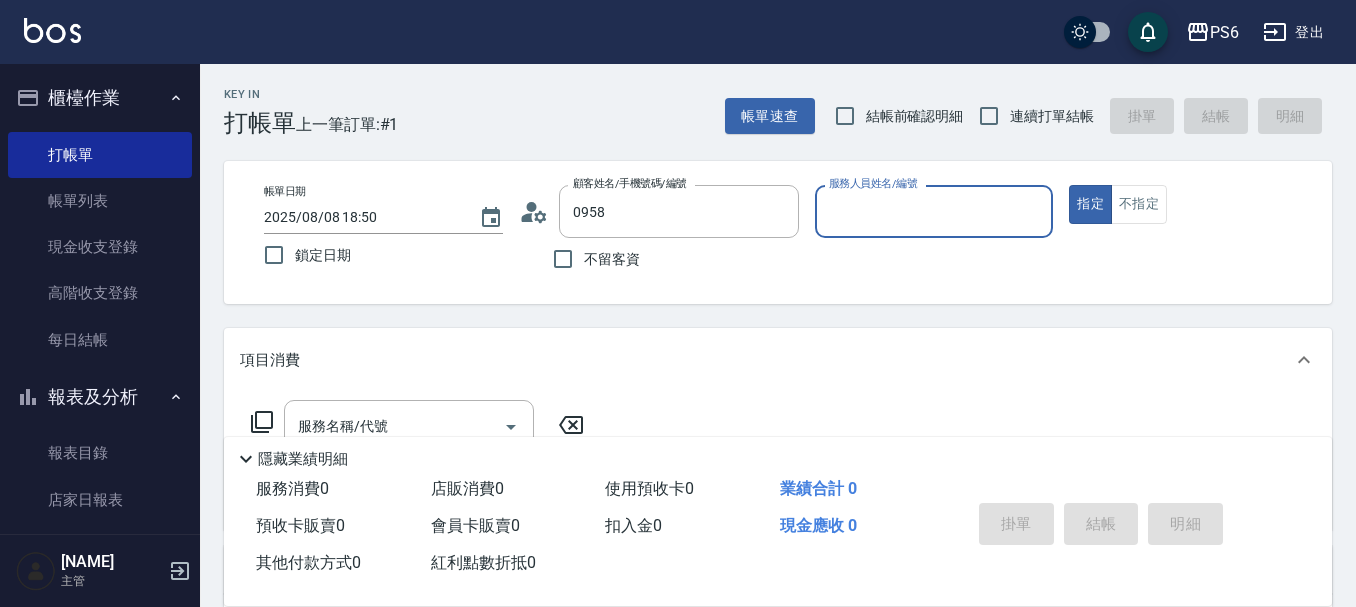 type on "[NAME]/[PHONE]/" 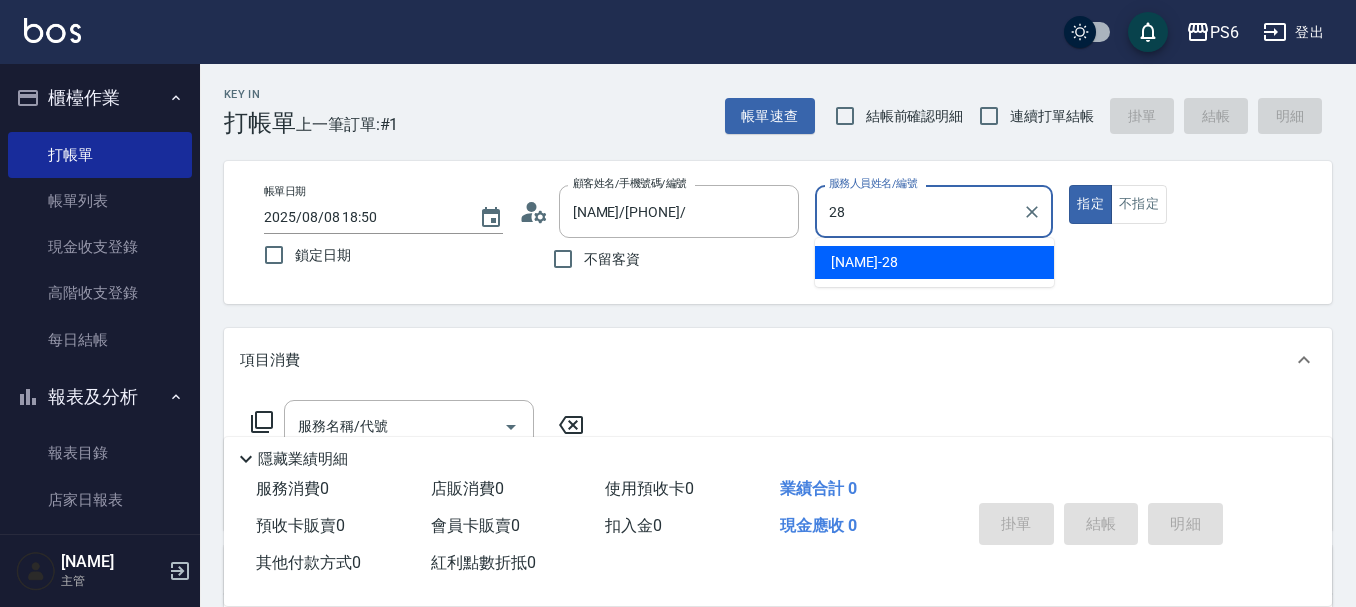 type on "[NAME]-[NUMBER]" 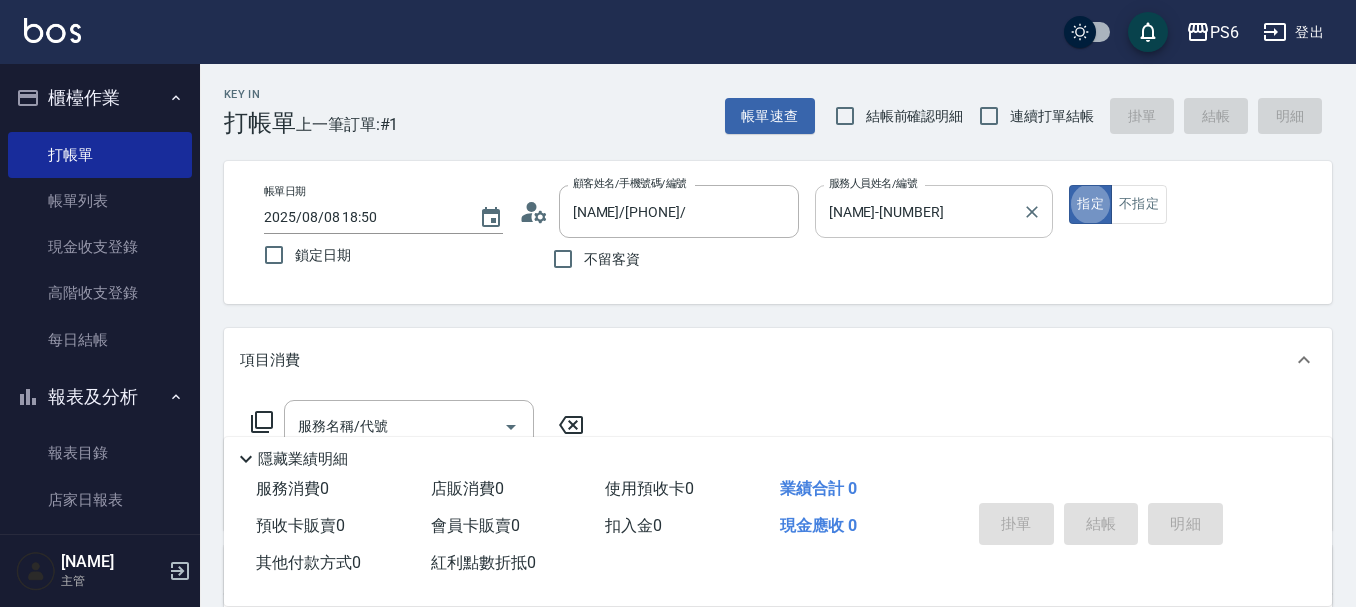 type on "true" 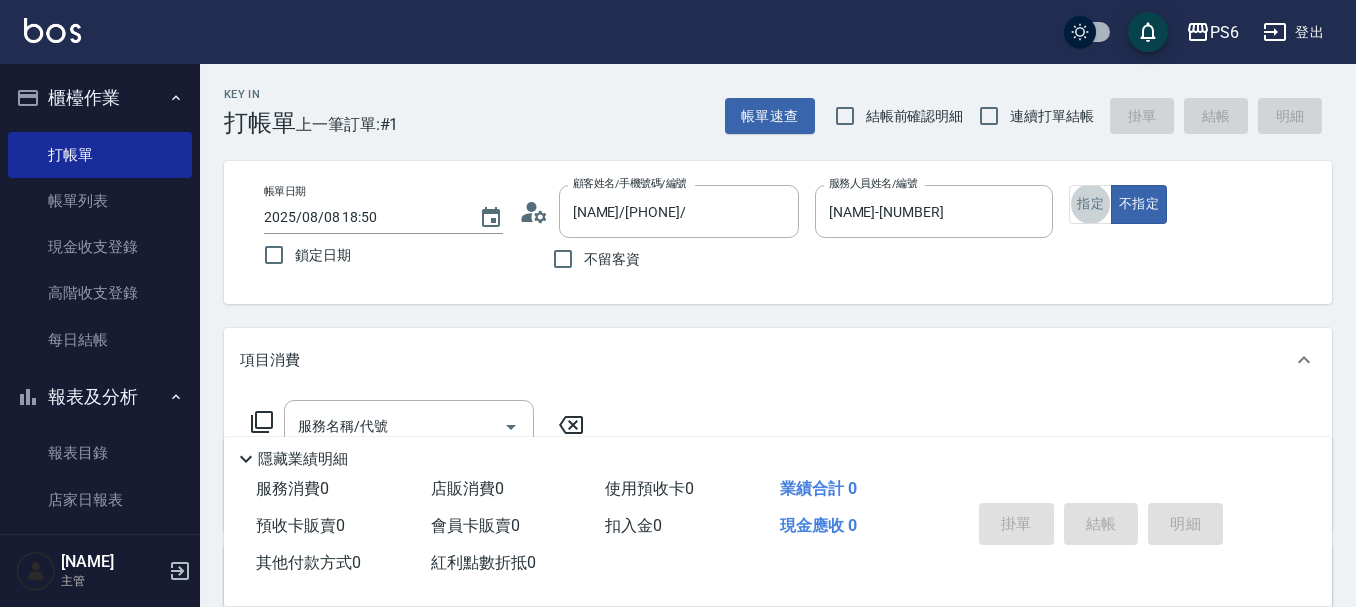 scroll, scrollTop: 100, scrollLeft: 0, axis: vertical 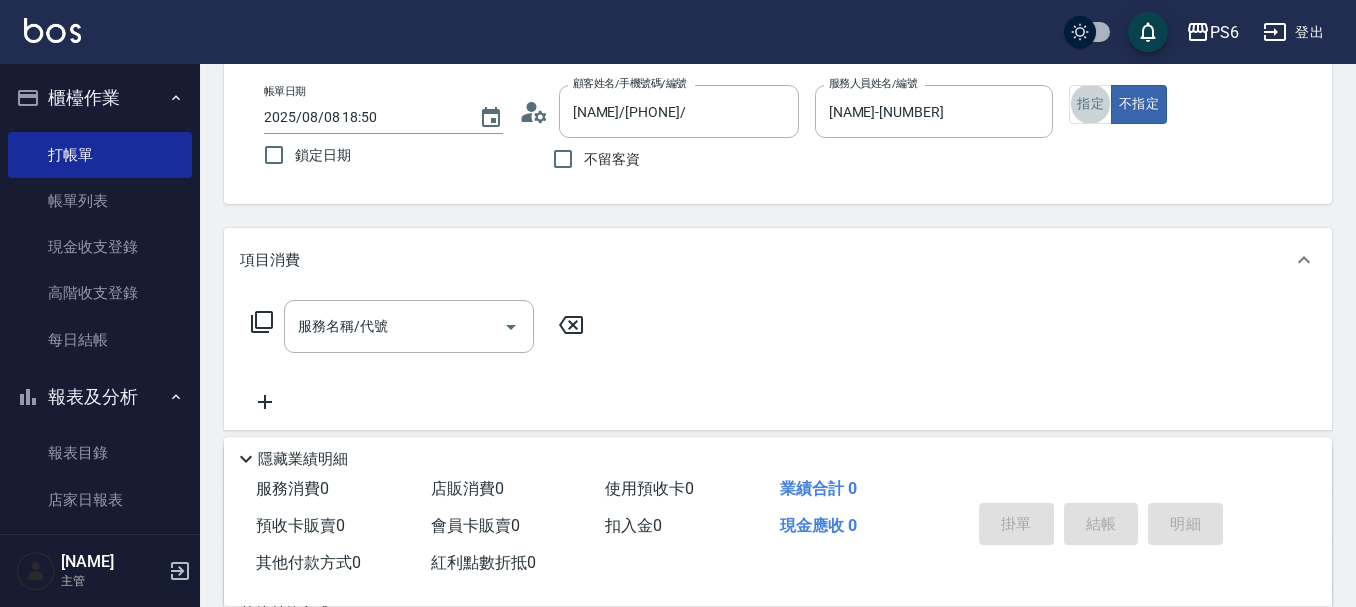 click on "服務名稱/代號 服務名稱/代號" at bounding box center (418, 326) 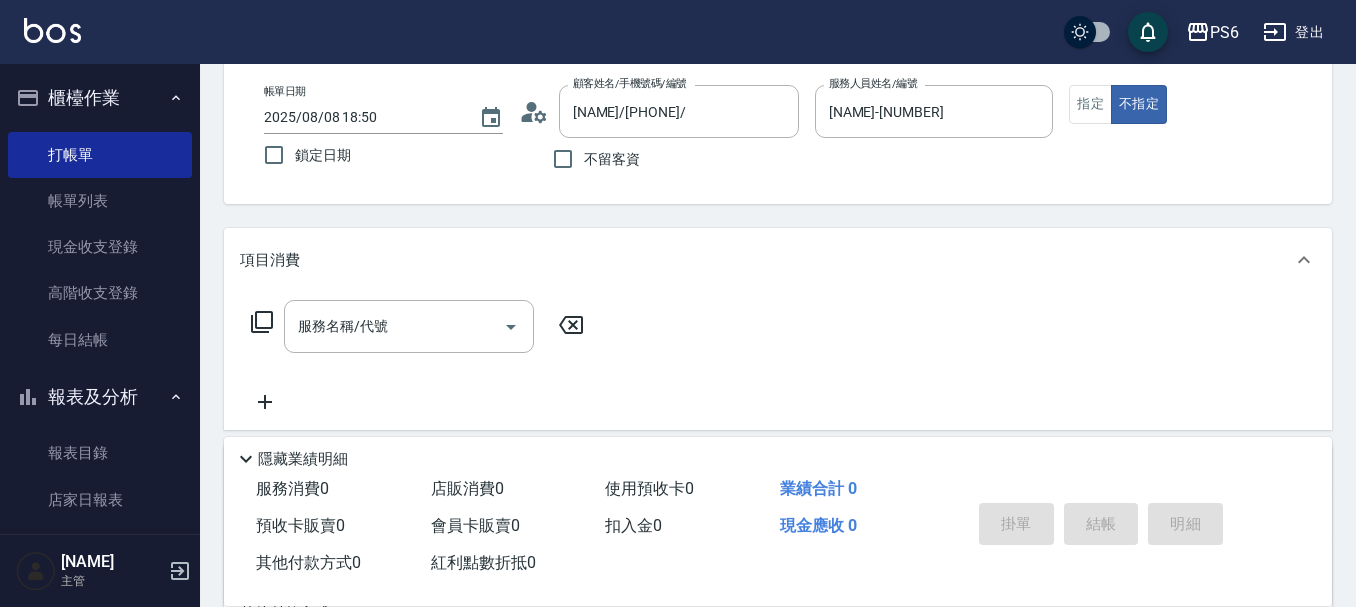 click 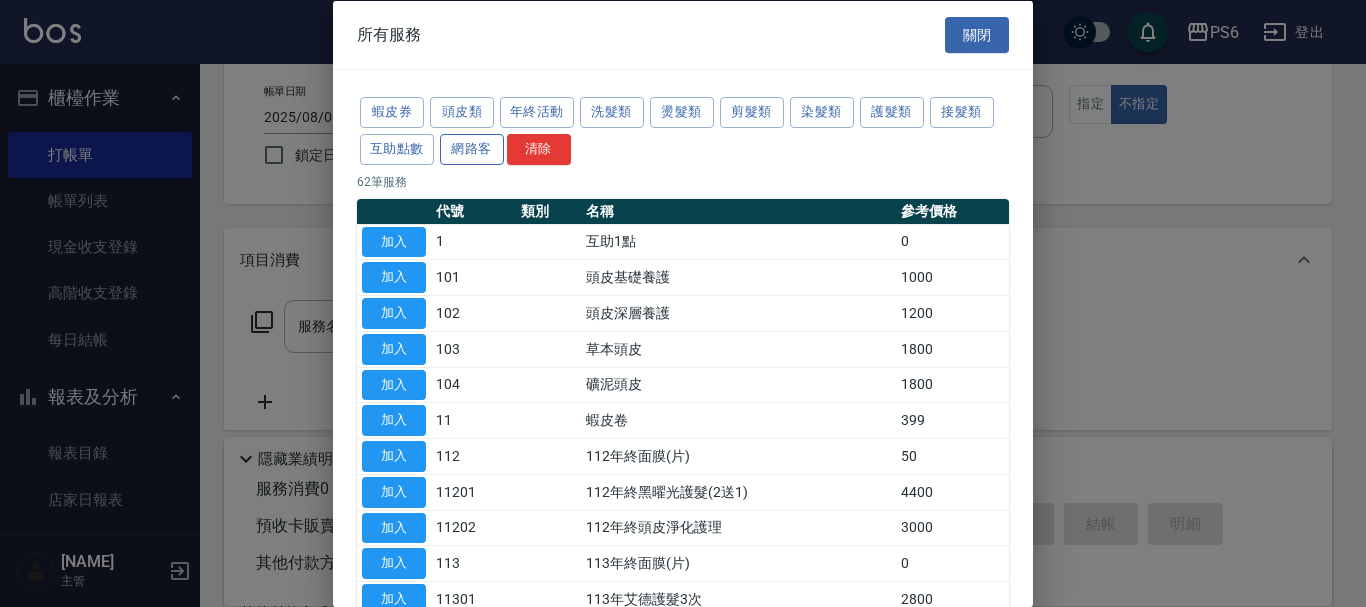 click on "網路客" at bounding box center (472, 148) 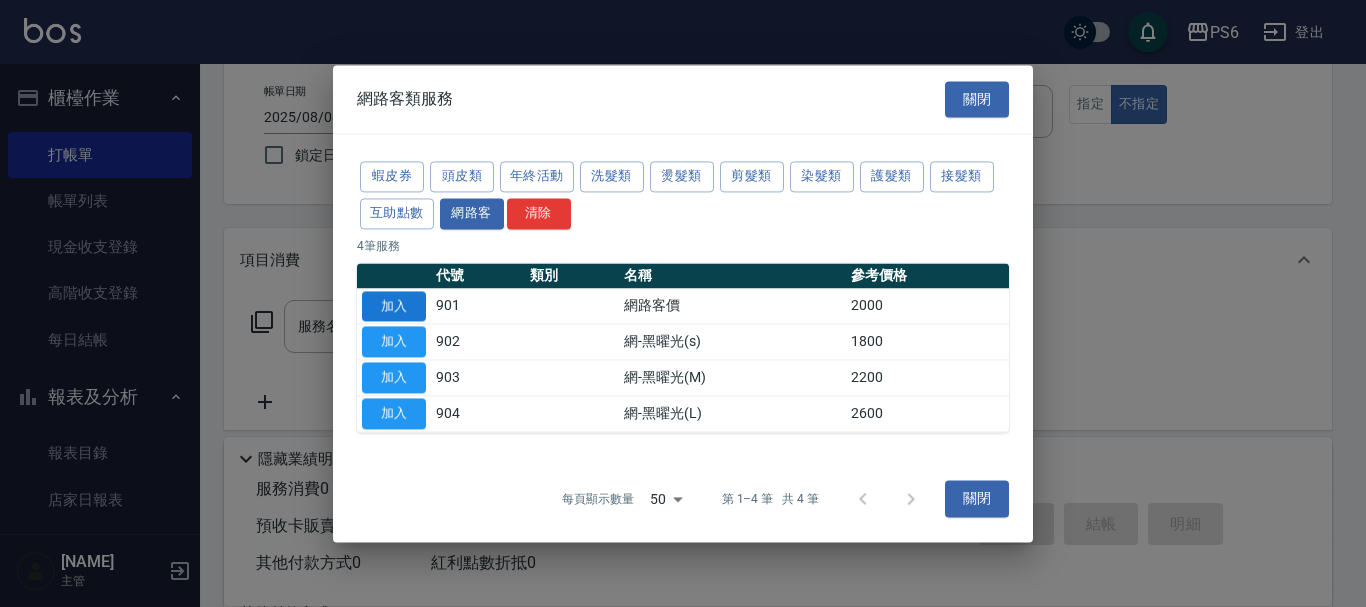 click on "加入" at bounding box center (394, 306) 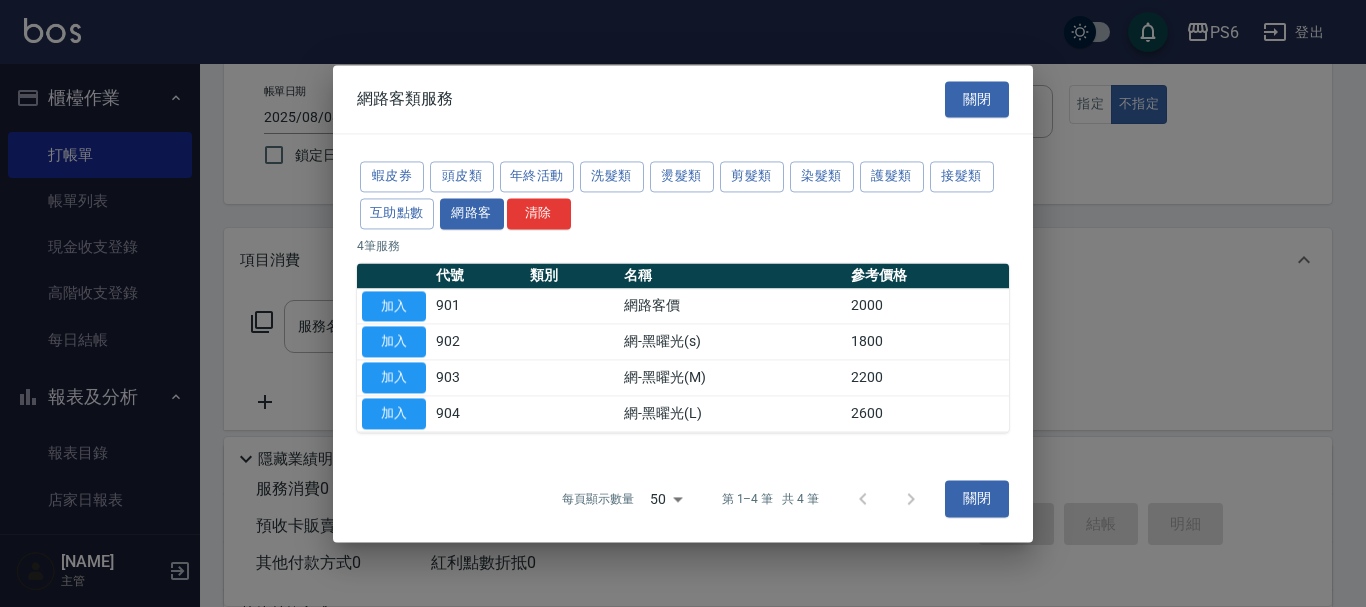 type on "網路客價(901)" 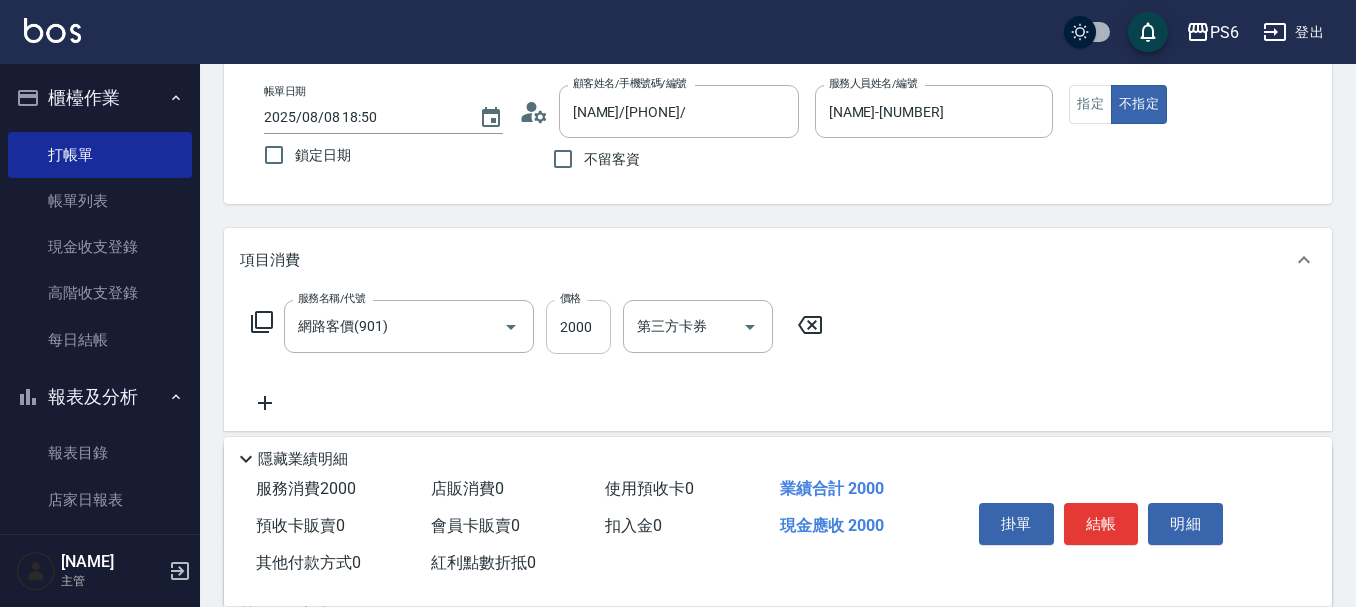 click on "2000" at bounding box center (578, 327) 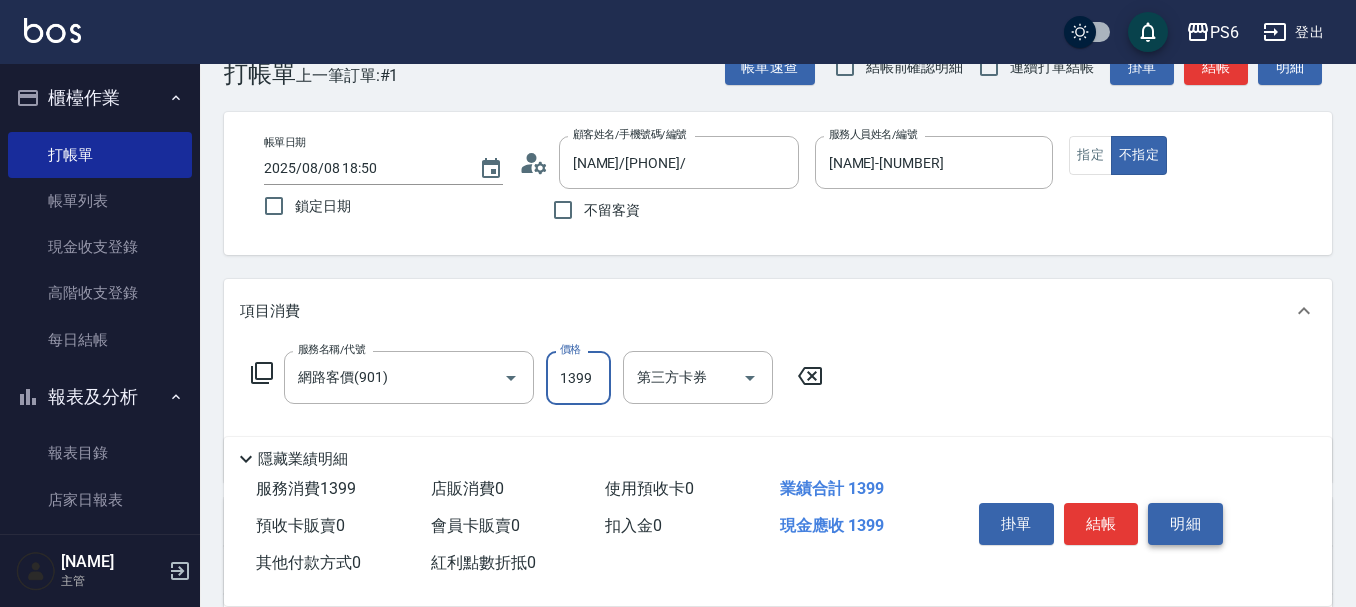scroll, scrollTop: 0, scrollLeft: 0, axis: both 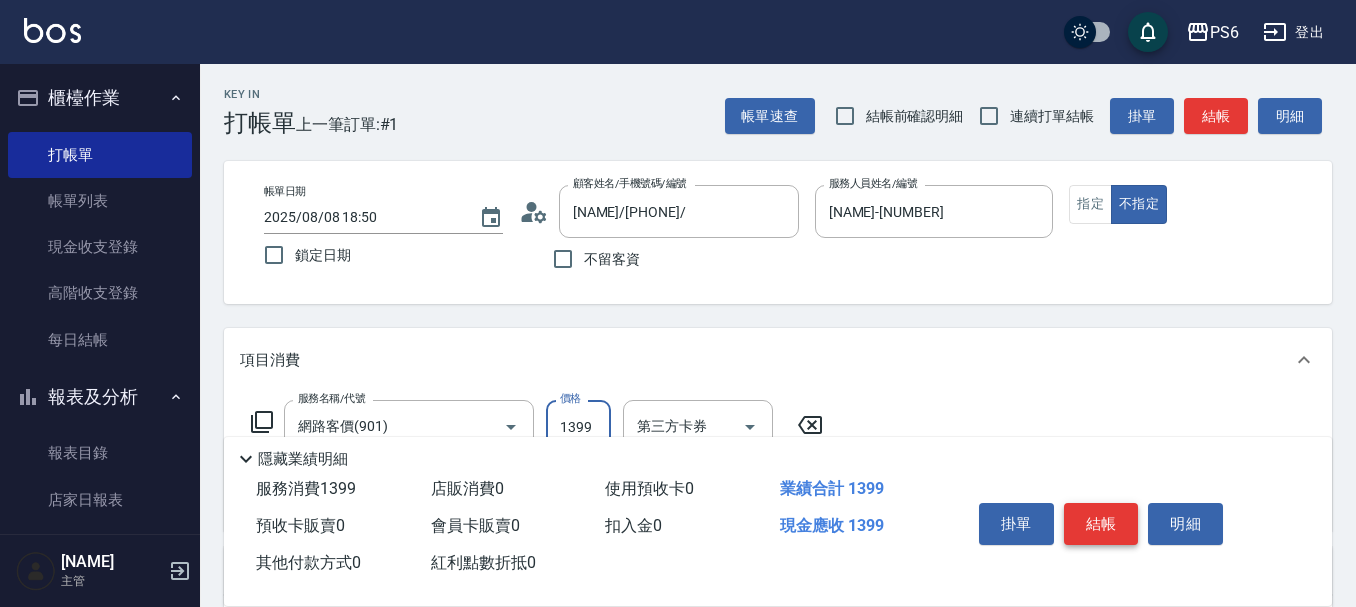 type on "1399" 